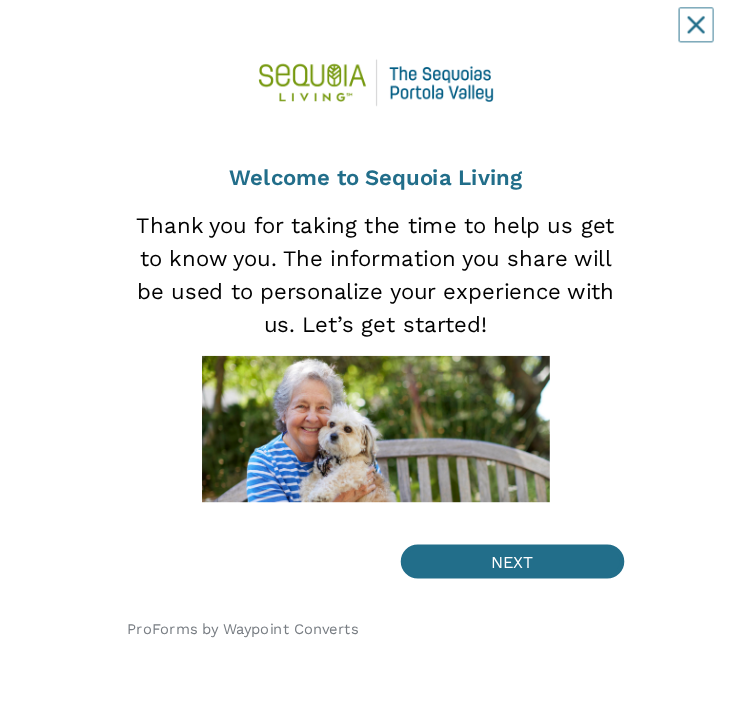 scroll, scrollTop: 61, scrollLeft: 0, axis: vertical 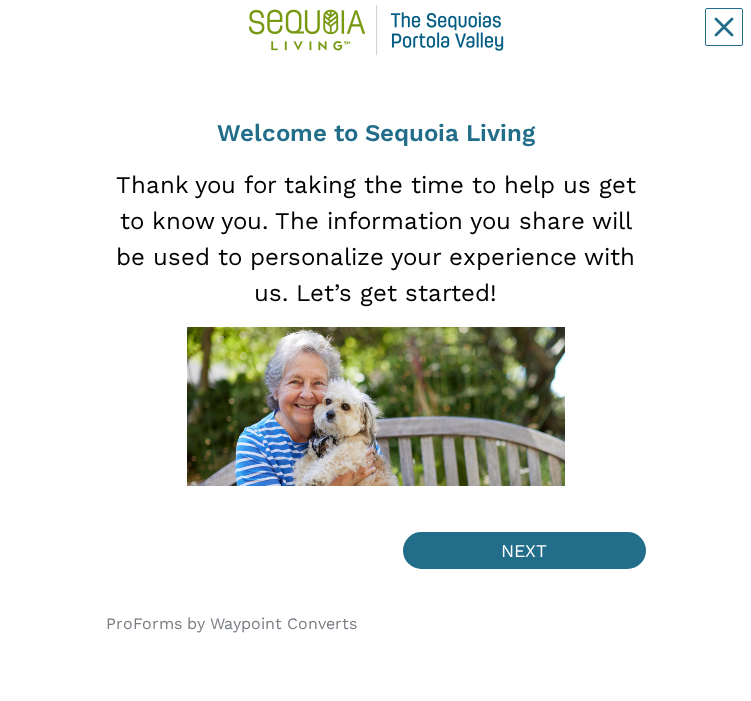 click on "ProForms by Waypoint Converts" at bounding box center [376, 610] 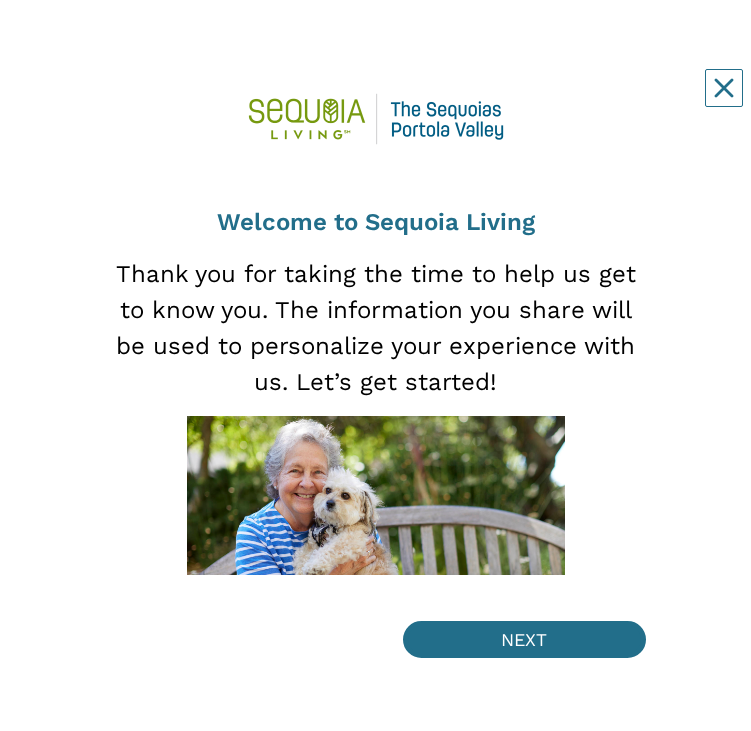 scroll, scrollTop: 31, scrollLeft: 0, axis: vertical 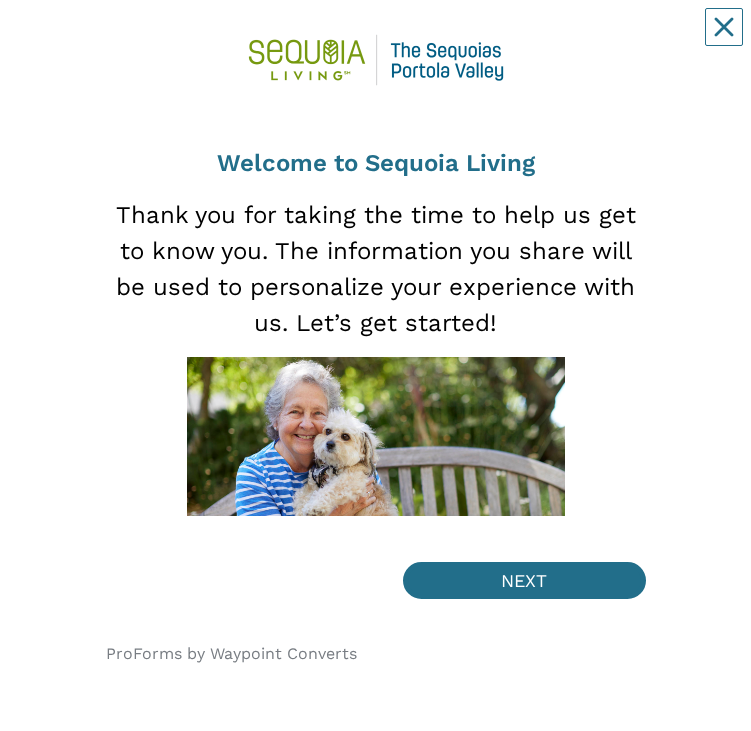 click on "ProForms by Waypoint Converts" at bounding box center [376, 640] 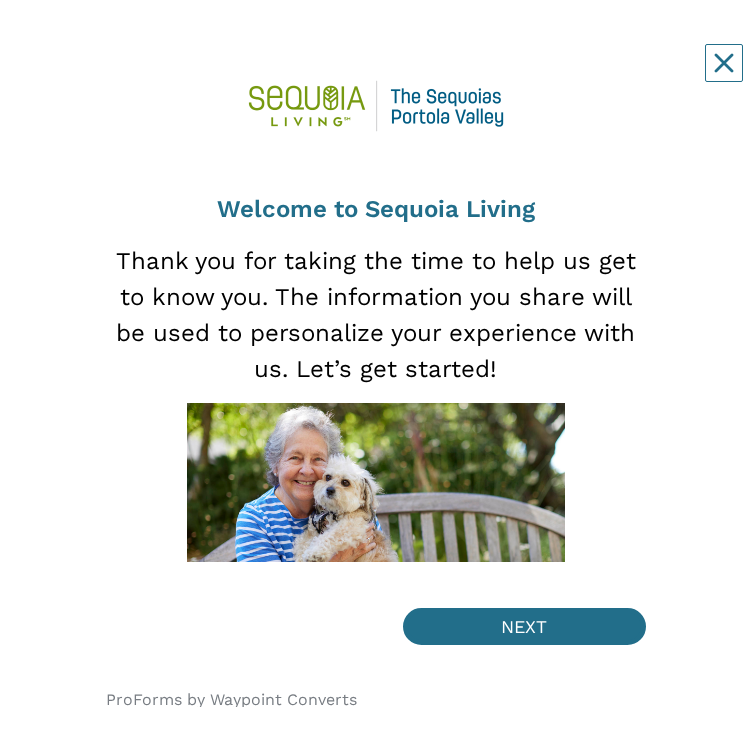 scroll, scrollTop: 19, scrollLeft: 0, axis: vertical 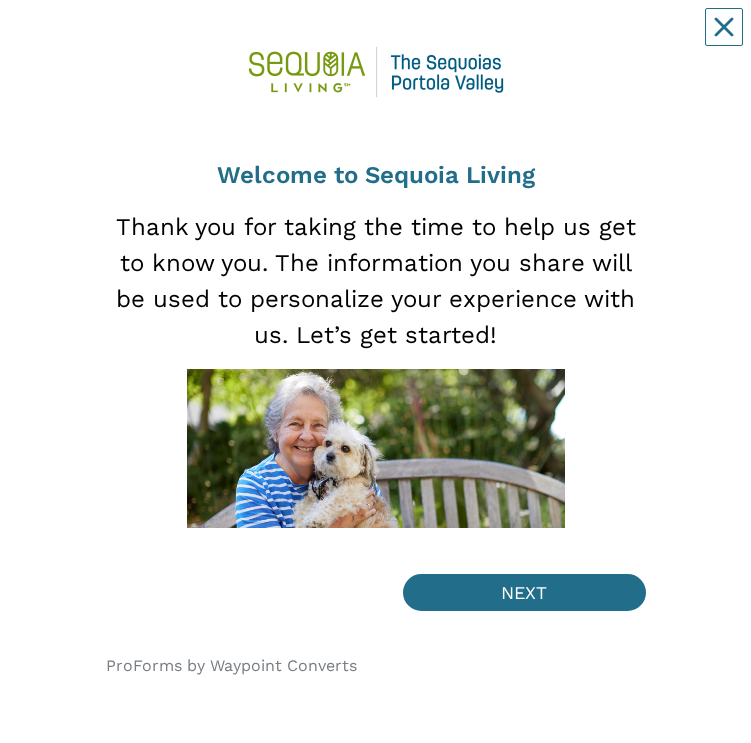 click on "Welcome to Sequoia Living
Thank you for taking the time to help us get to know you. The information you share will be used to personalize your experience with us. Let’s get started!
NEXT
ProForms by Waypoint Converts" at bounding box center [376, 362] 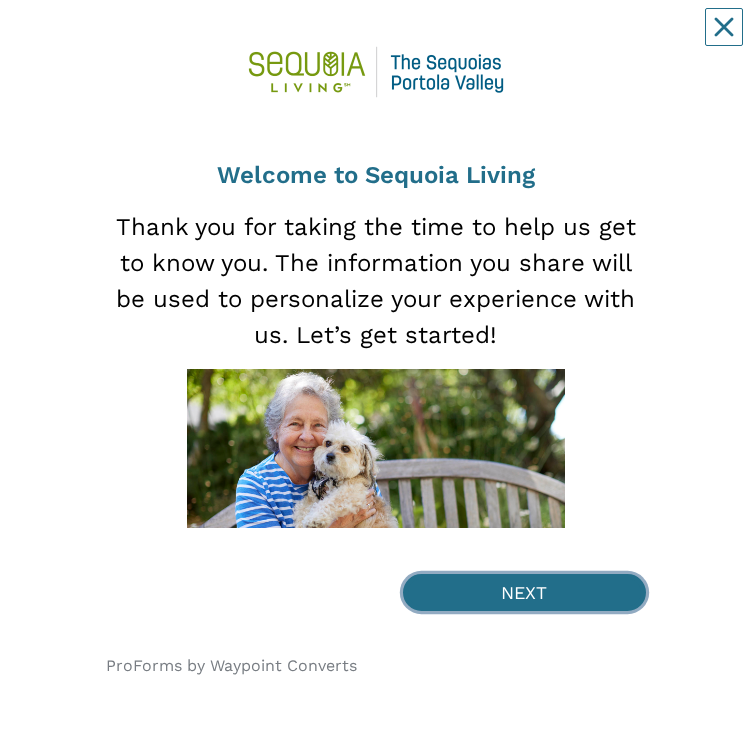 click on "NEXT" at bounding box center (524, 592) 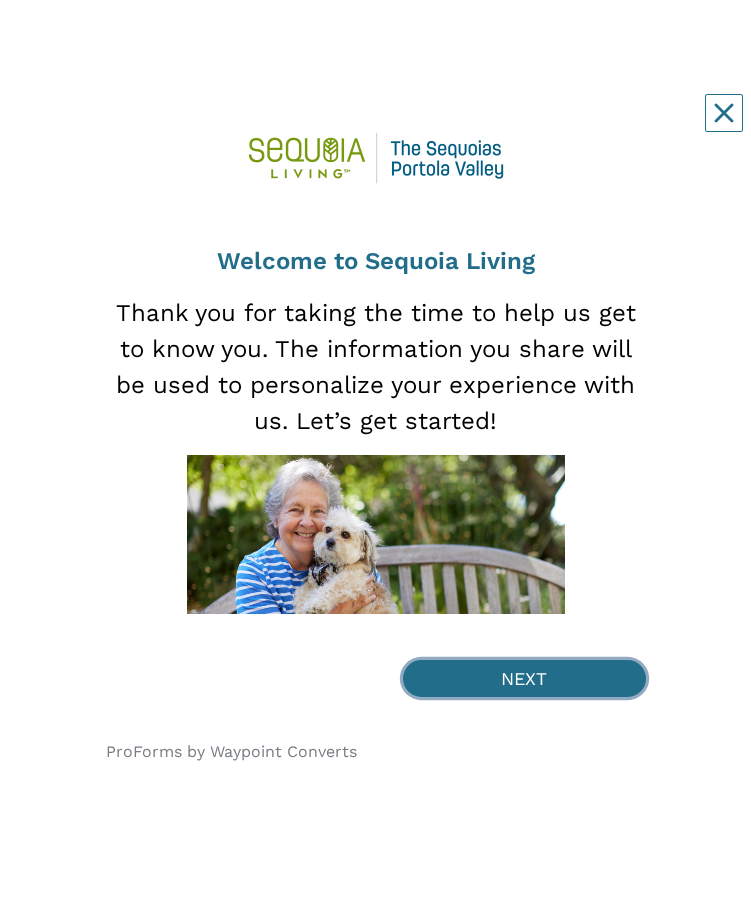 scroll, scrollTop: 0, scrollLeft: 0, axis: both 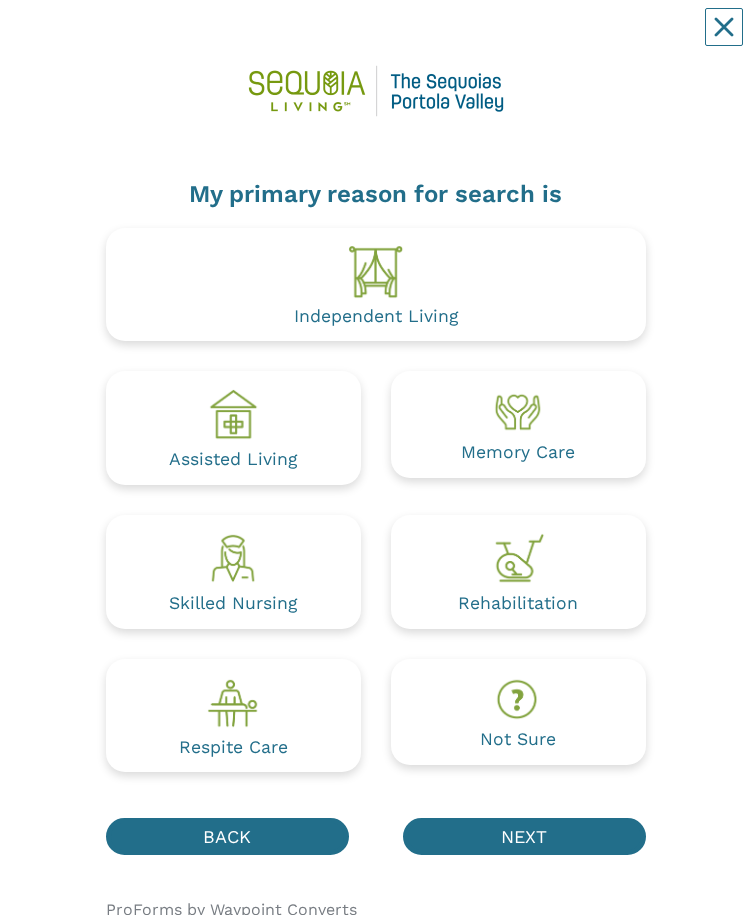 click on "Independent Living" at bounding box center [376, 285] 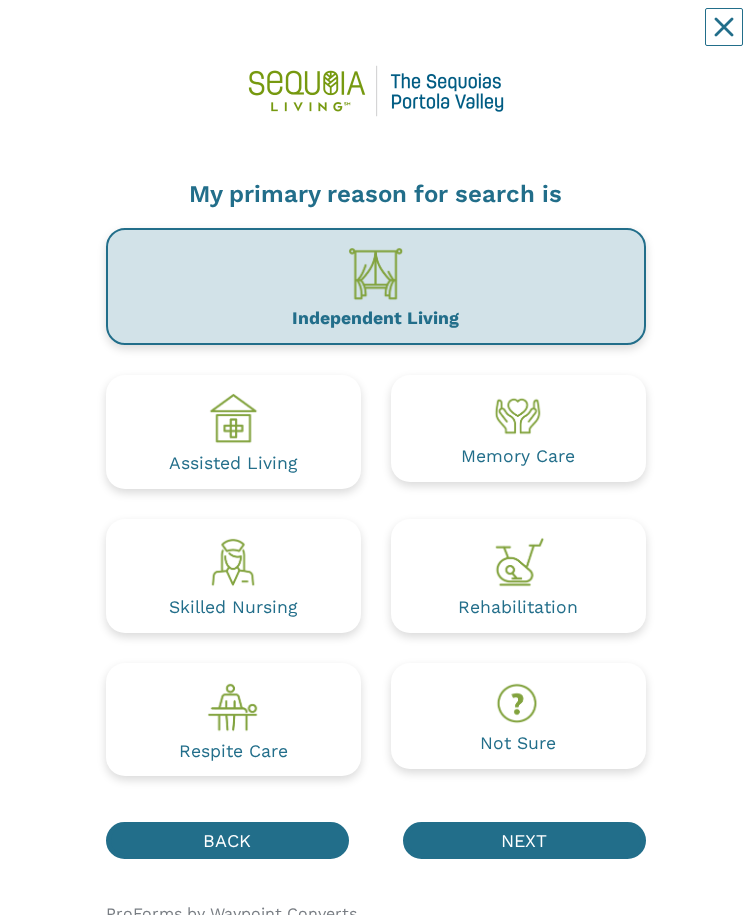click on "Assisted Living" at bounding box center (233, 432) 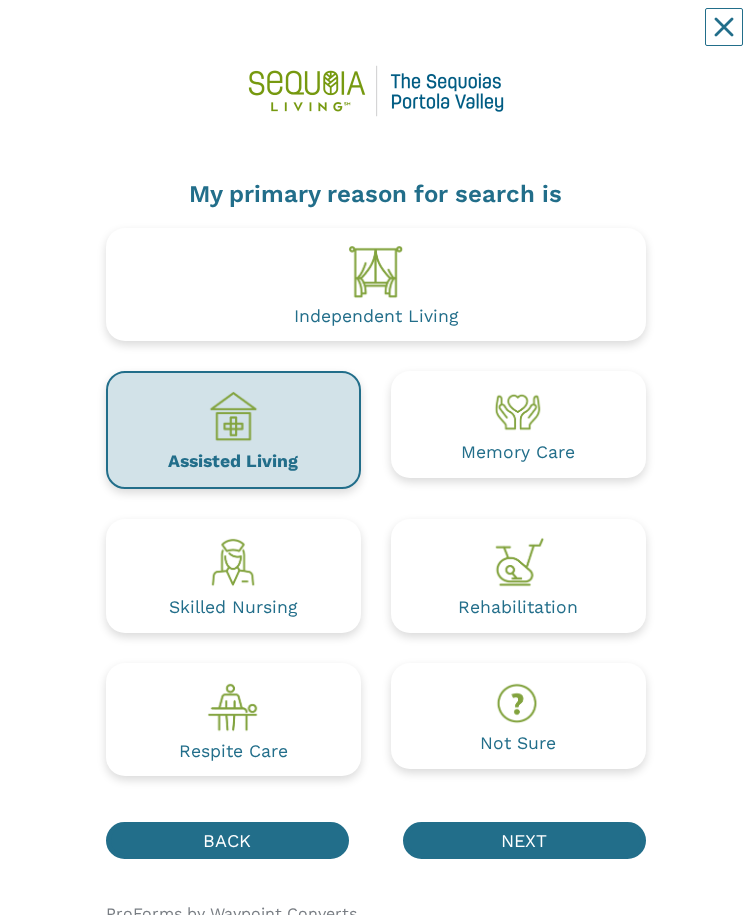 click on "Independent Living" at bounding box center (376, 285) 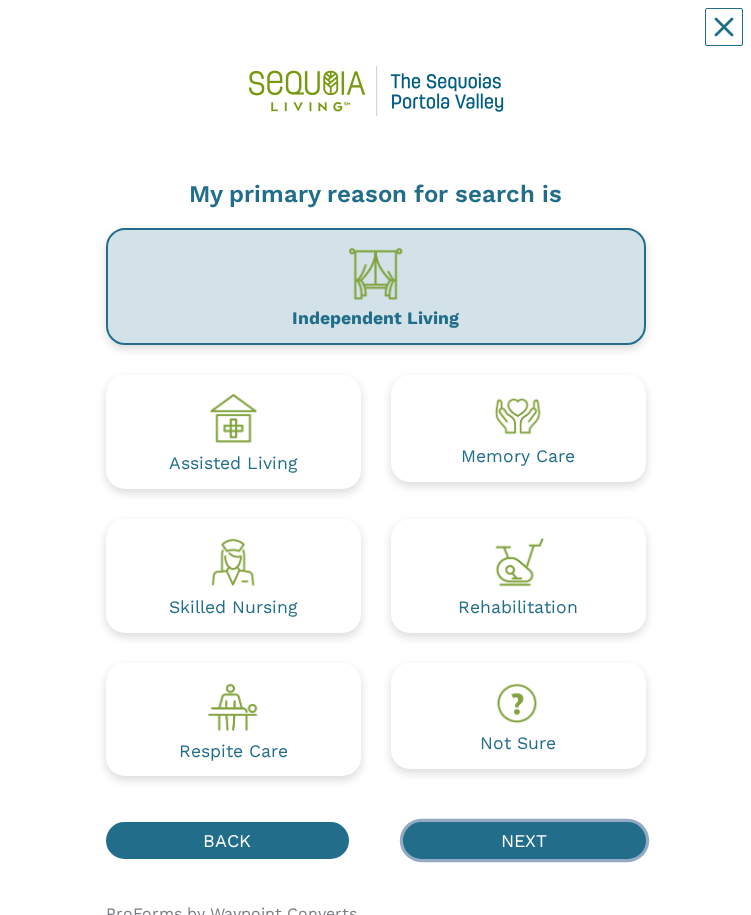 click on "NEXT" at bounding box center (524, 840) 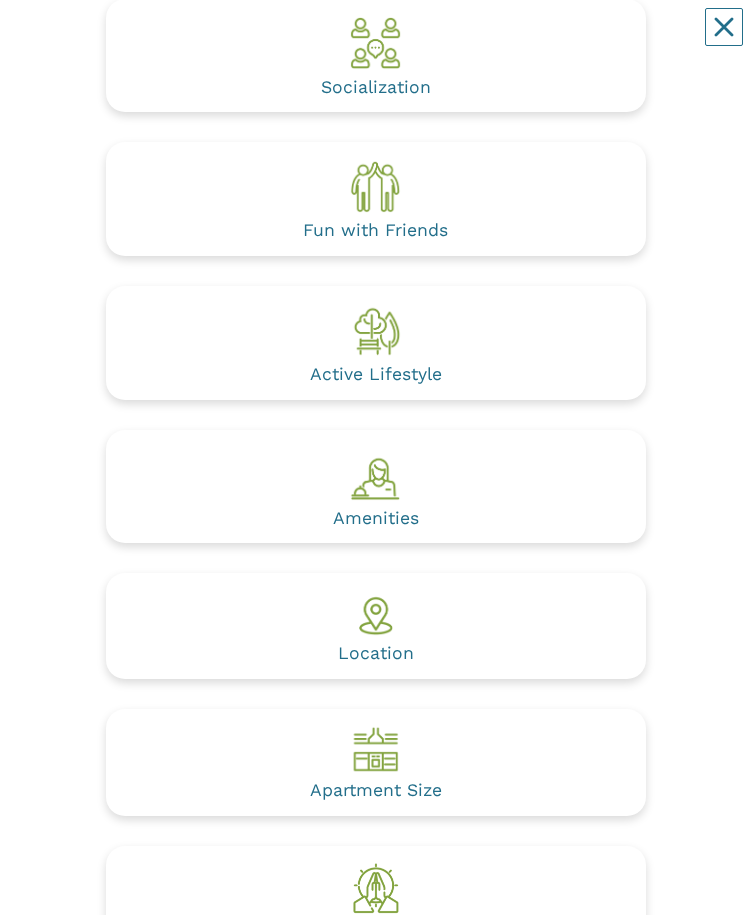 scroll, scrollTop: 224, scrollLeft: 0, axis: vertical 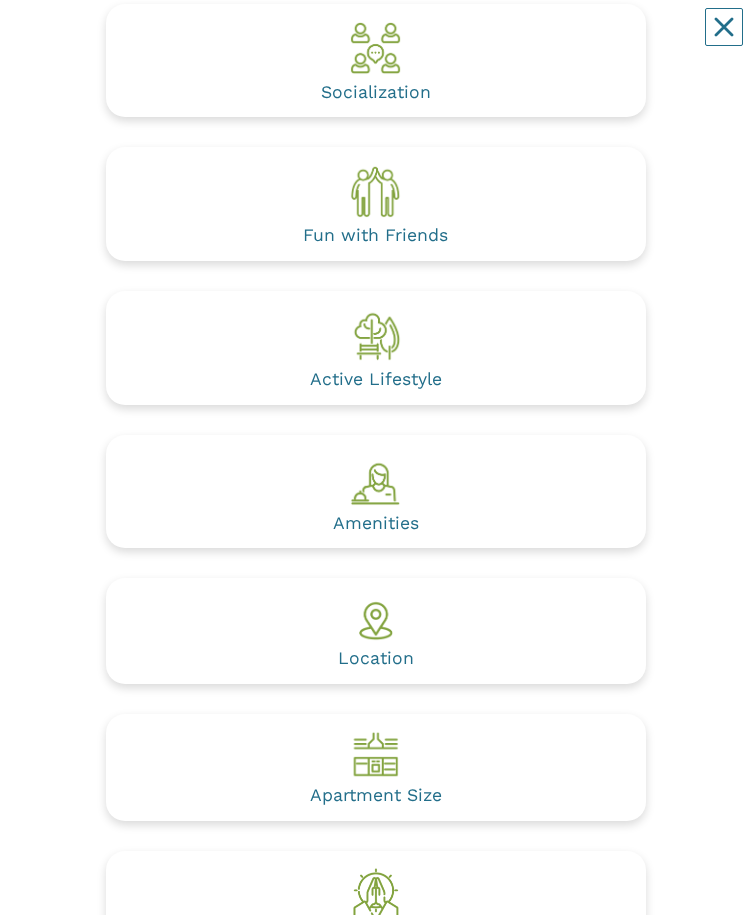 click on "Location" at bounding box center (376, 631) 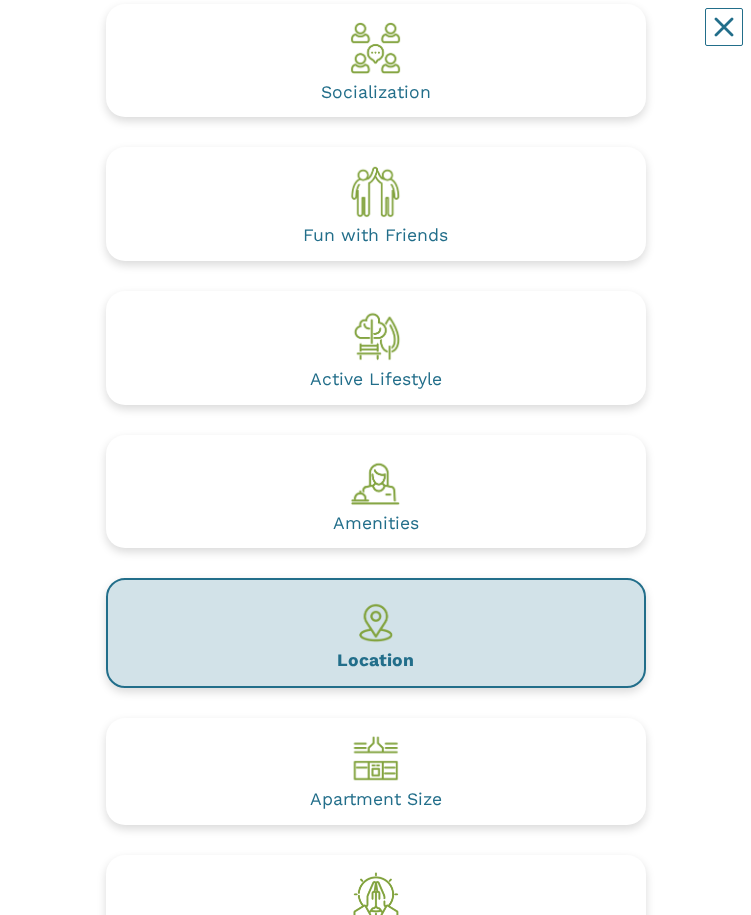 click on "Apartment Size" at bounding box center [376, 771] 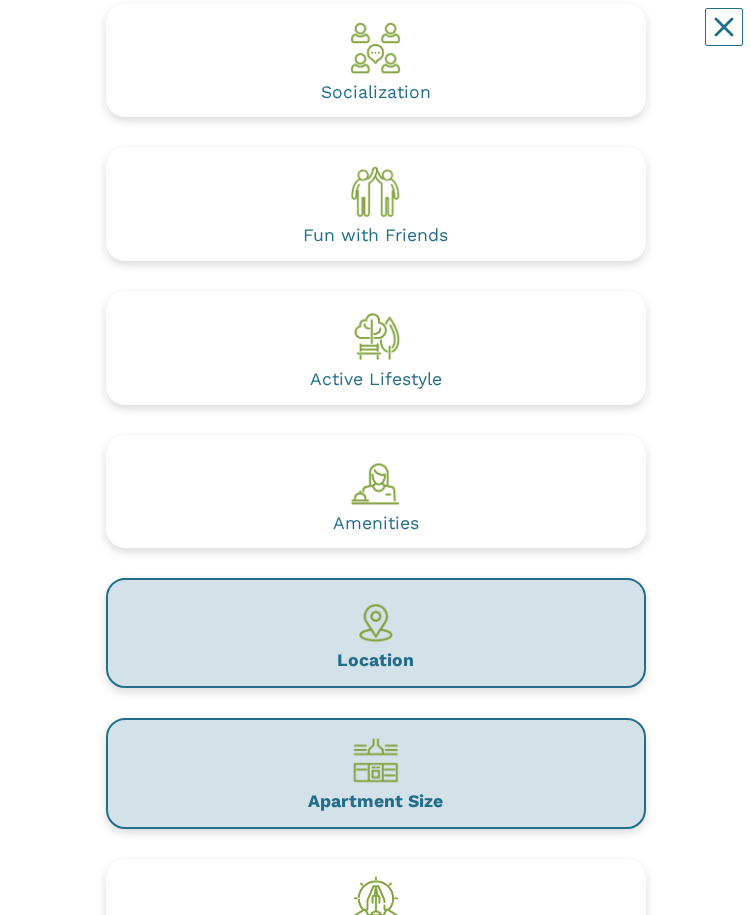 click on "Location" at bounding box center [376, 633] 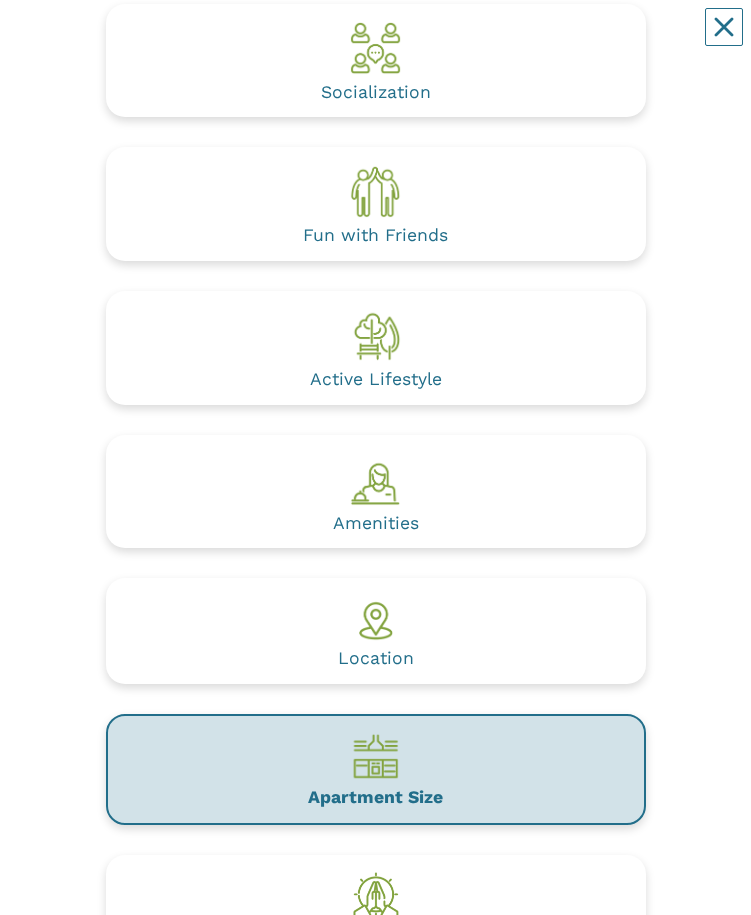 click on "Socialization" at bounding box center (376, 61) 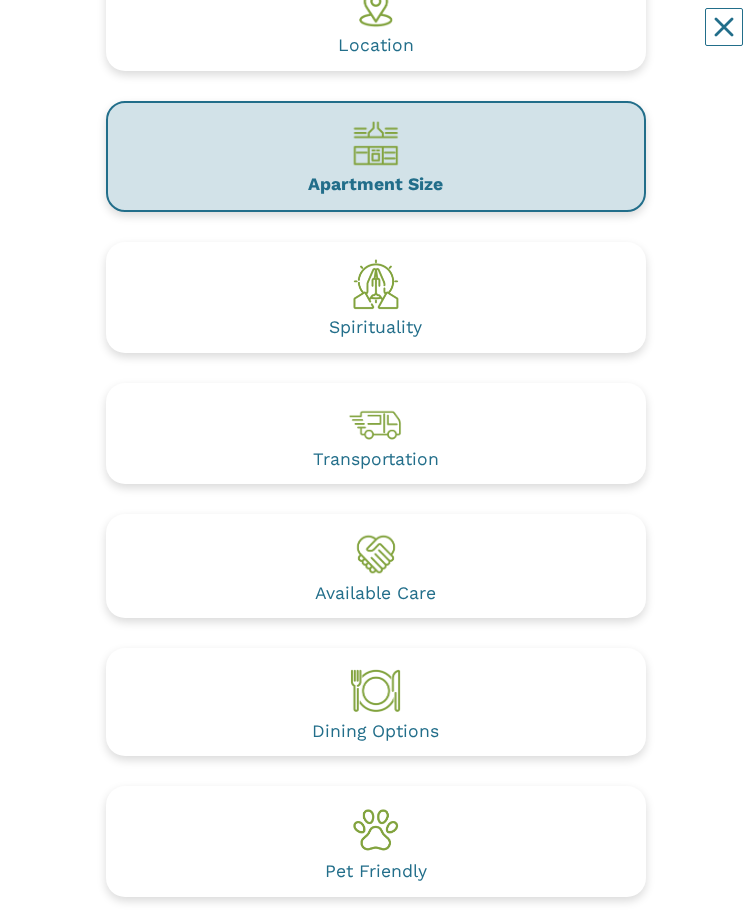 scroll, scrollTop: 846, scrollLeft: 0, axis: vertical 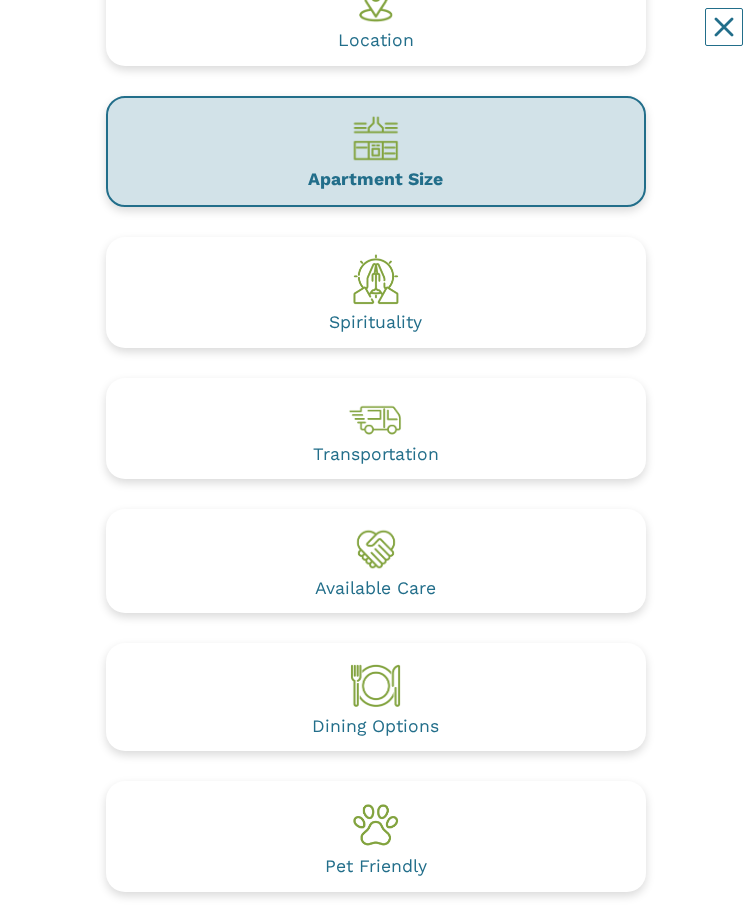 click at bounding box center [376, 416] 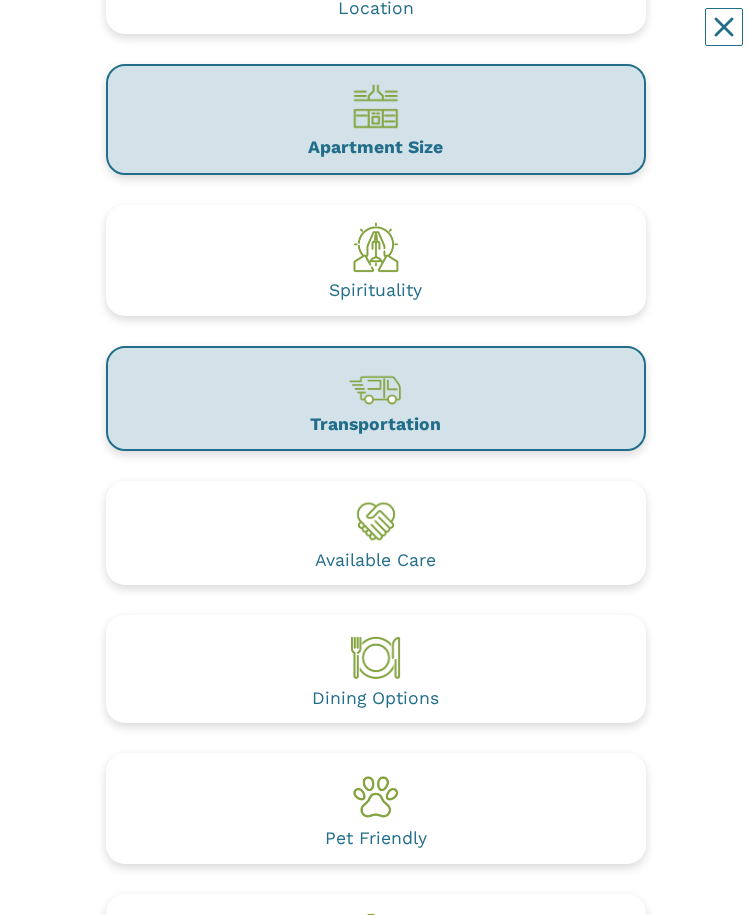 scroll, scrollTop: 984, scrollLeft: 0, axis: vertical 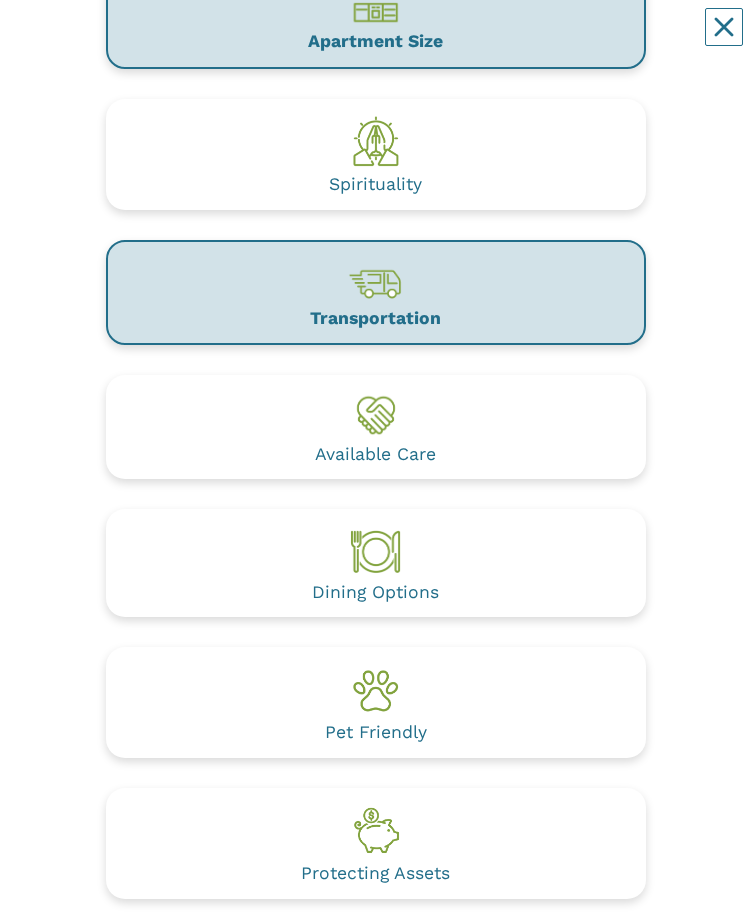 click at bounding box center (376, 689) 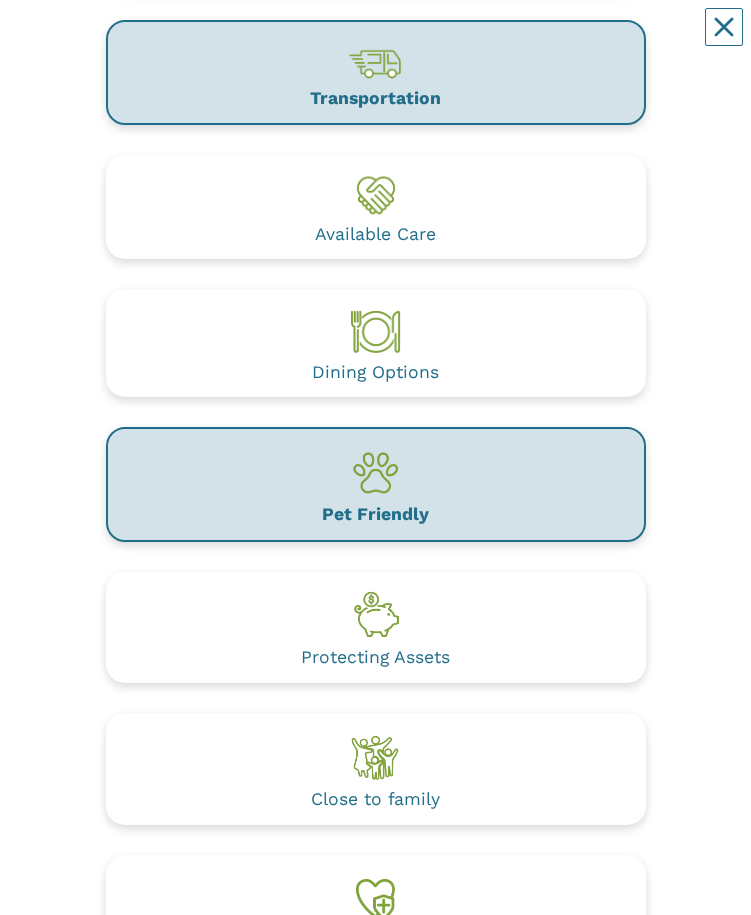 scroll, scrollTop: 1208, scrollLeft: 0, axis: vertical 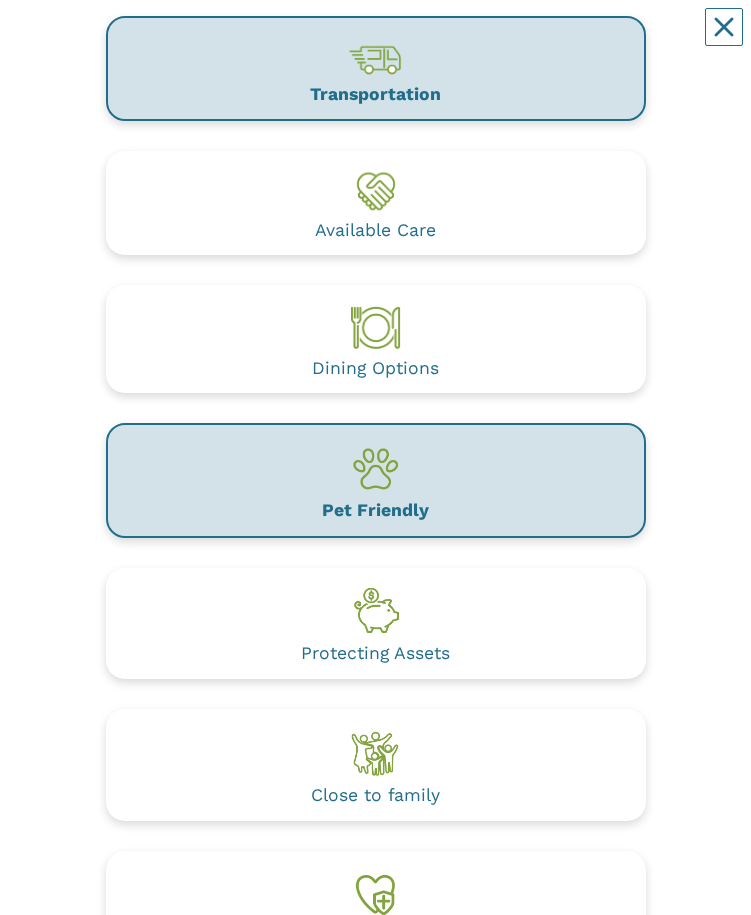 click on "Protecting Assets" at bounding box center [376, 623] 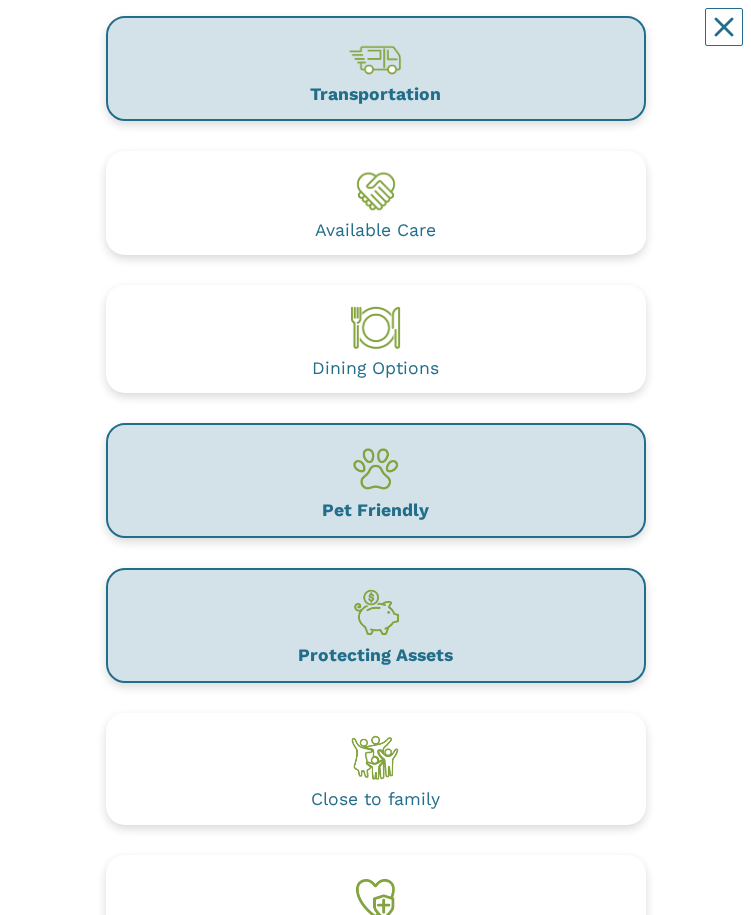 click on "Close to family" at bounding box center (376, 769) 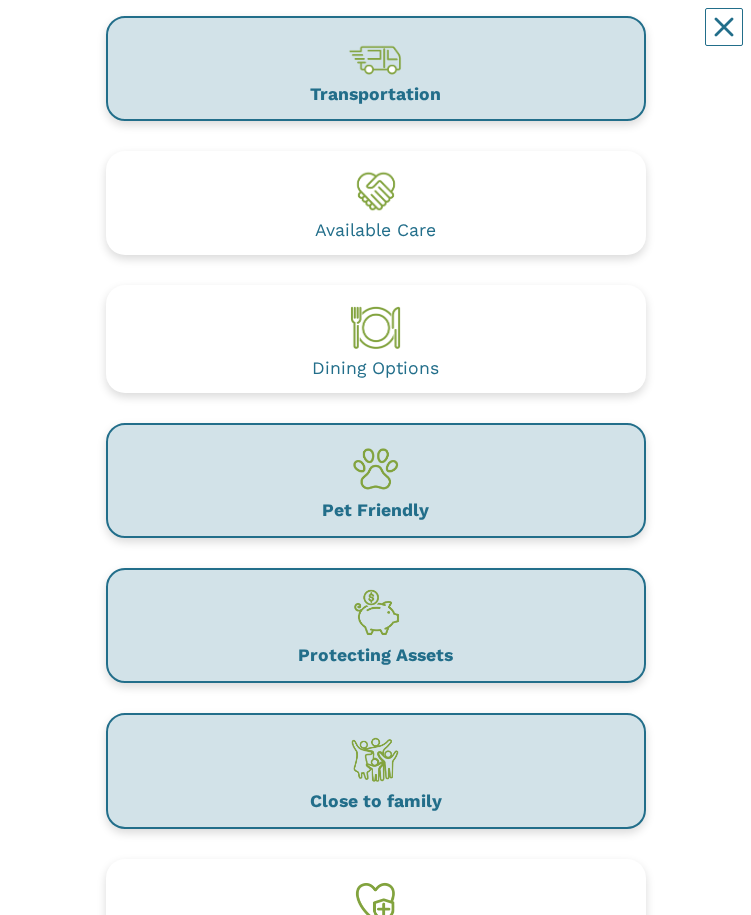 click on "Available Care" at bounding box center [376, 203] 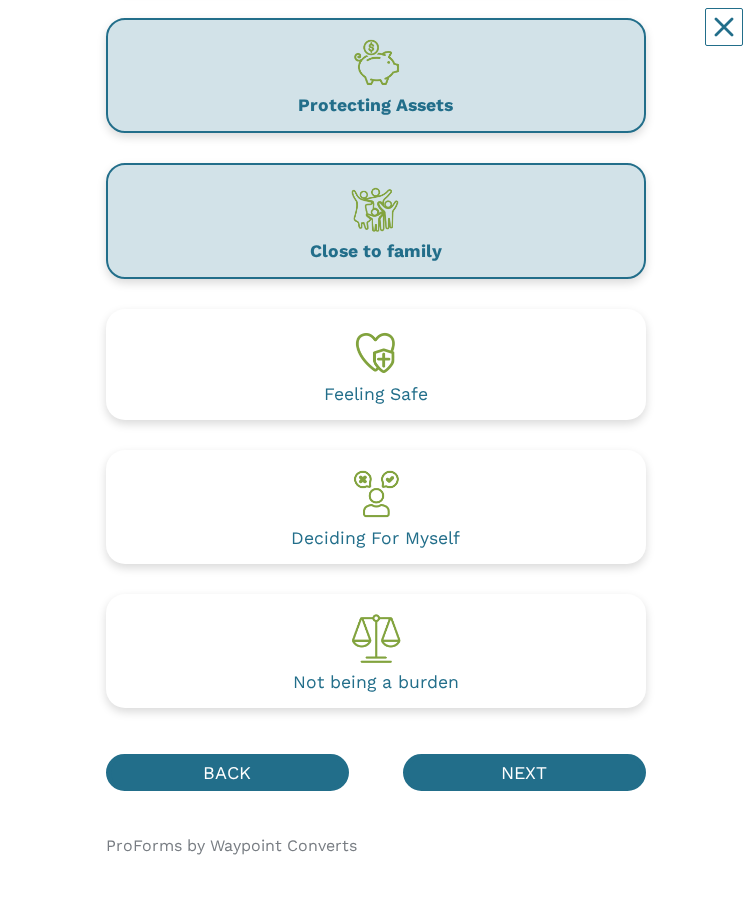 scroll, scrollTop: 1761, scrollLeft: 0, axis: vertical 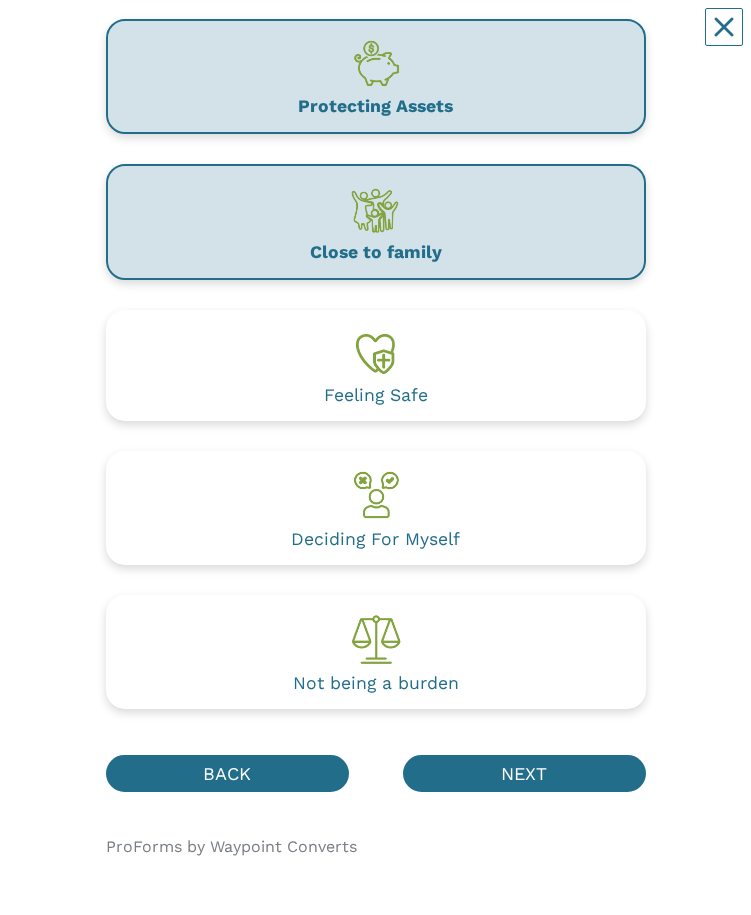 click on "Not being a burden" at bounding box center (376, 652) 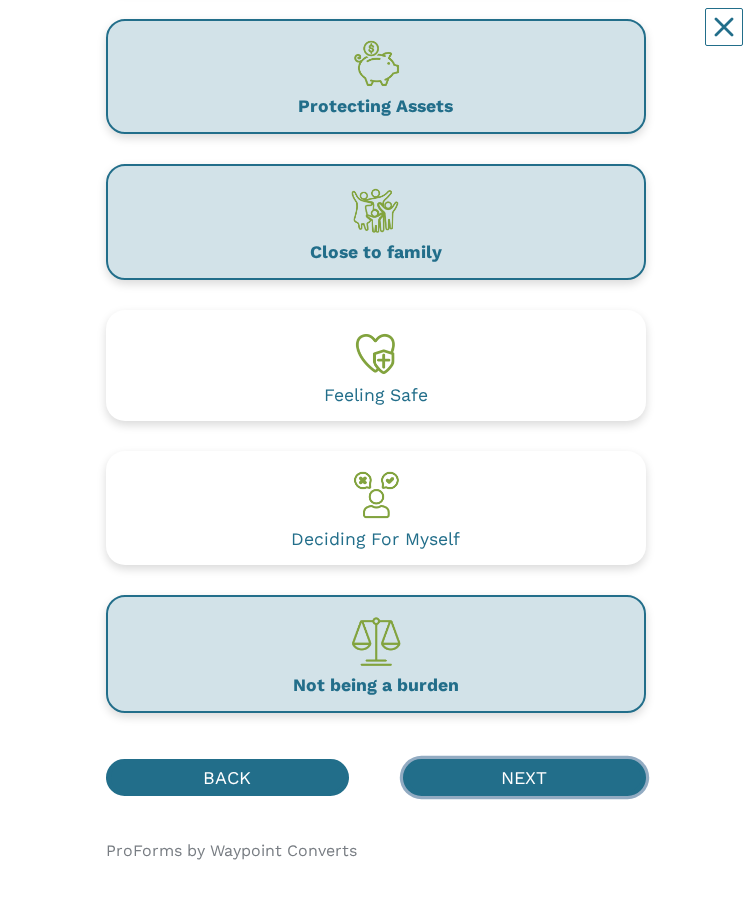 click on "NEXT" at bounding box center (524, 777) 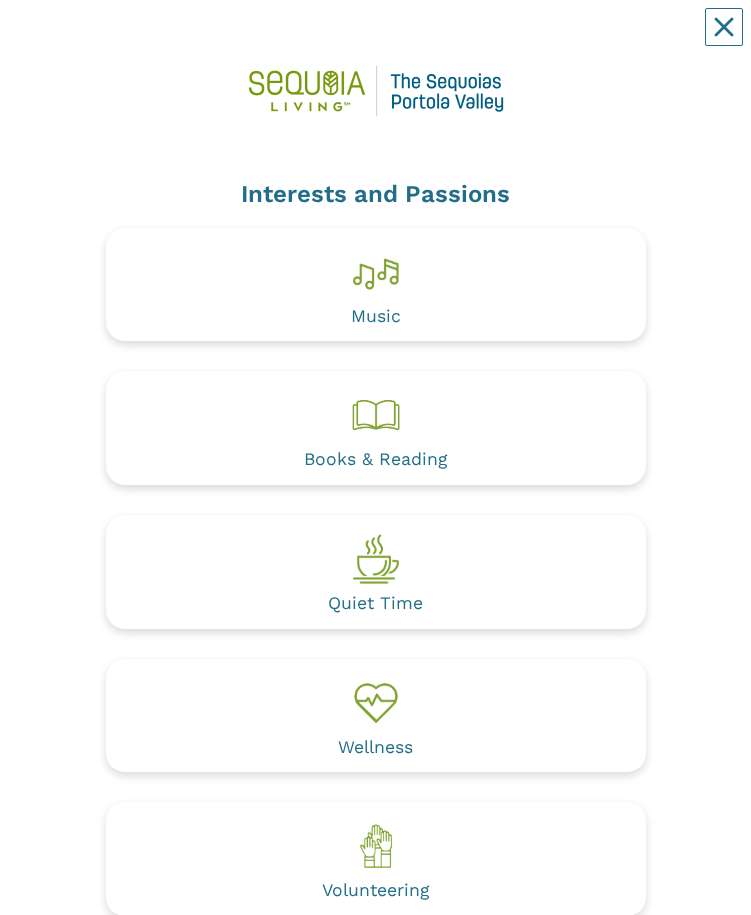 click on "Books & Reading" at bounding box center (376, 428) 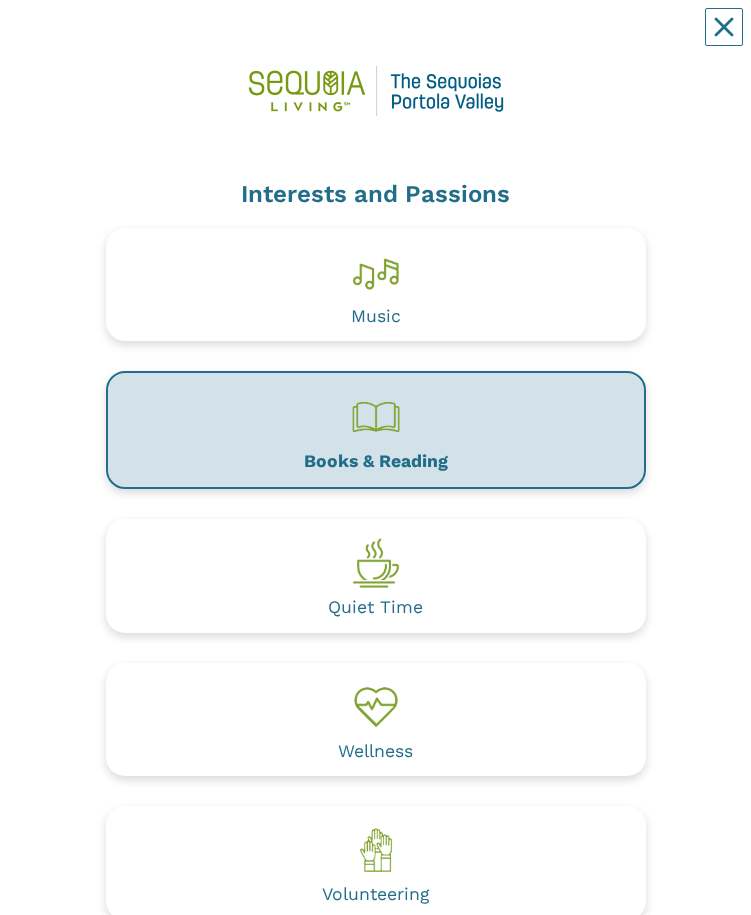 click on "Quiet Time" at bounding box center [376, 576] 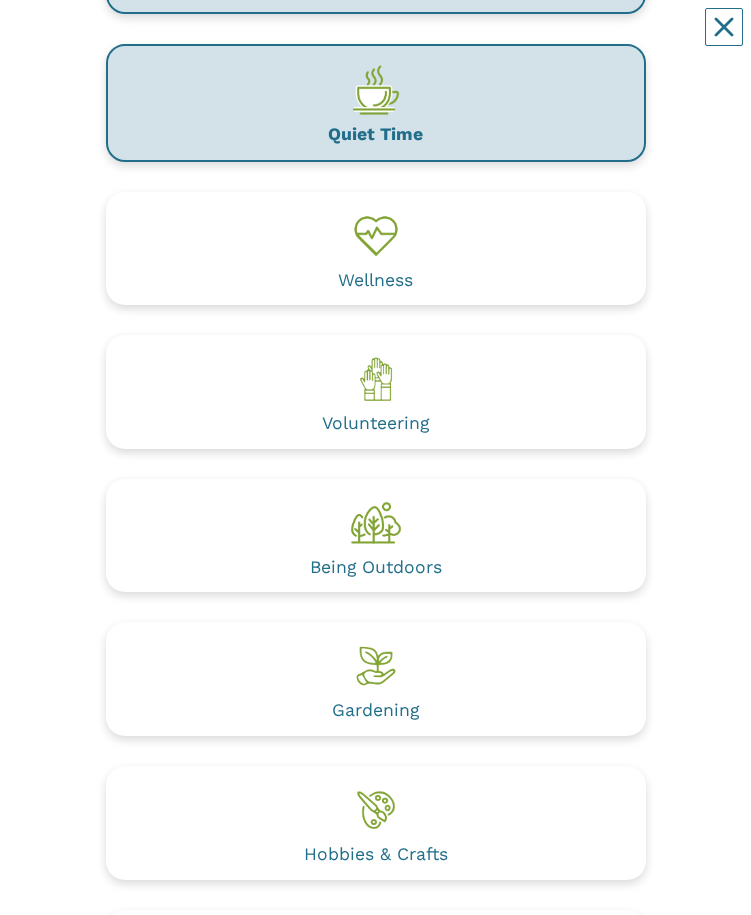scroll, scrollTop: 482, scrollLeft: 0, axis: vertical 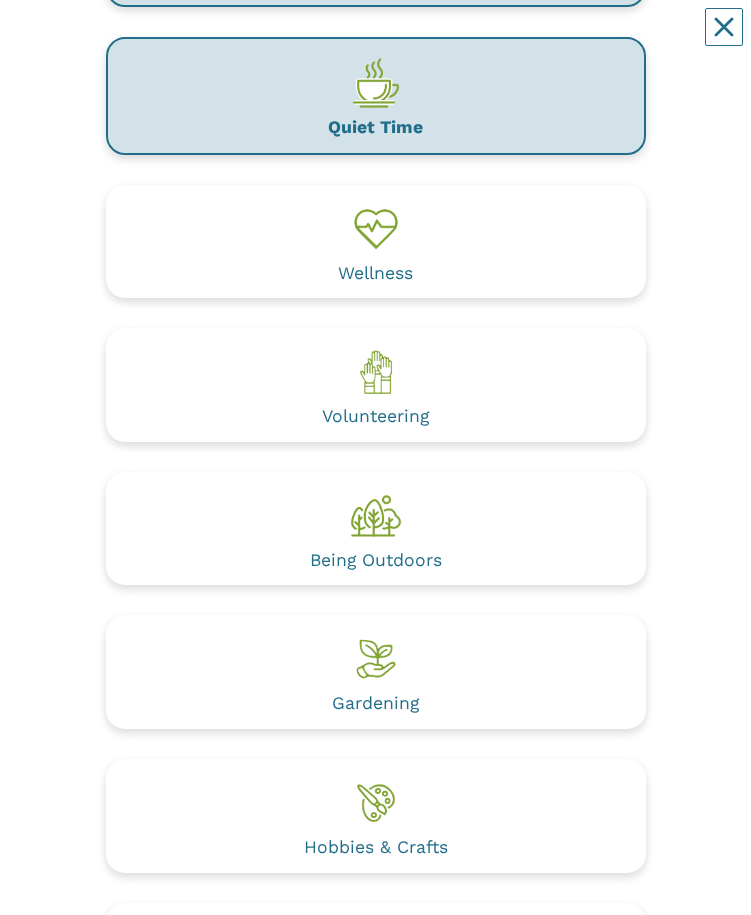 click on "Wellness" at bounding box center [376, 242] 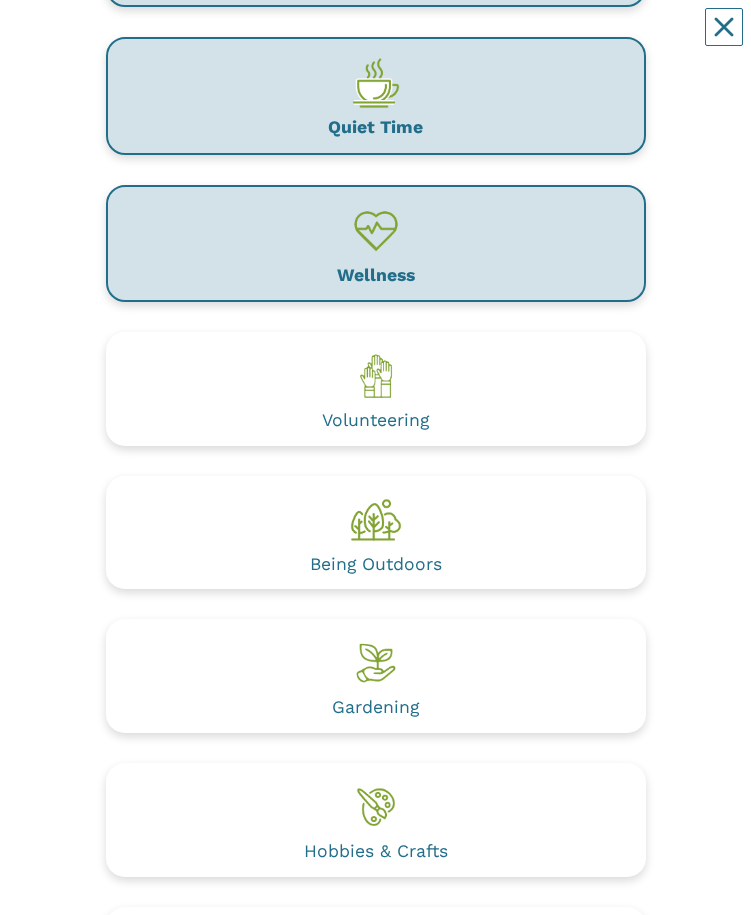 click on "Volunteering" at bounding box center [376, 389] 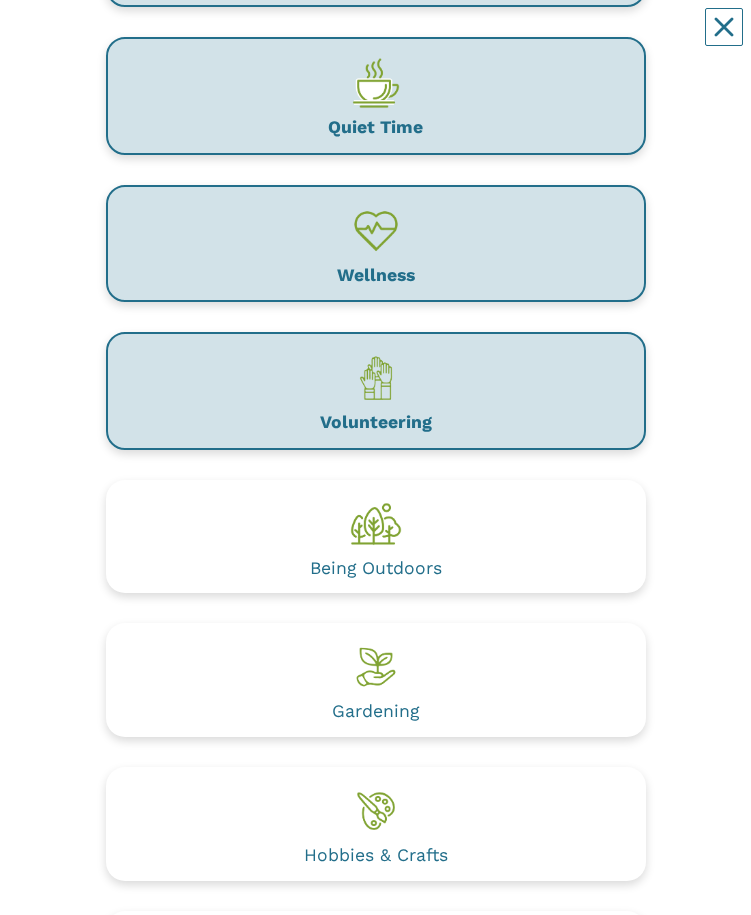 click on "Being Outdoors" at bounding box center [376, 537] 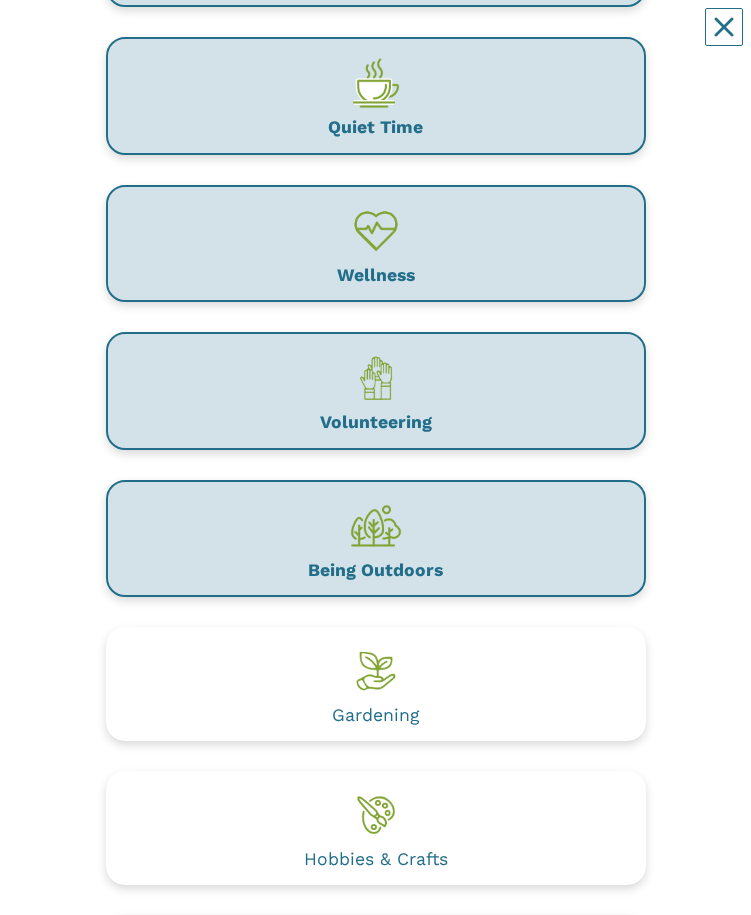 click on "Gardening" at bounding box center (376, 684) 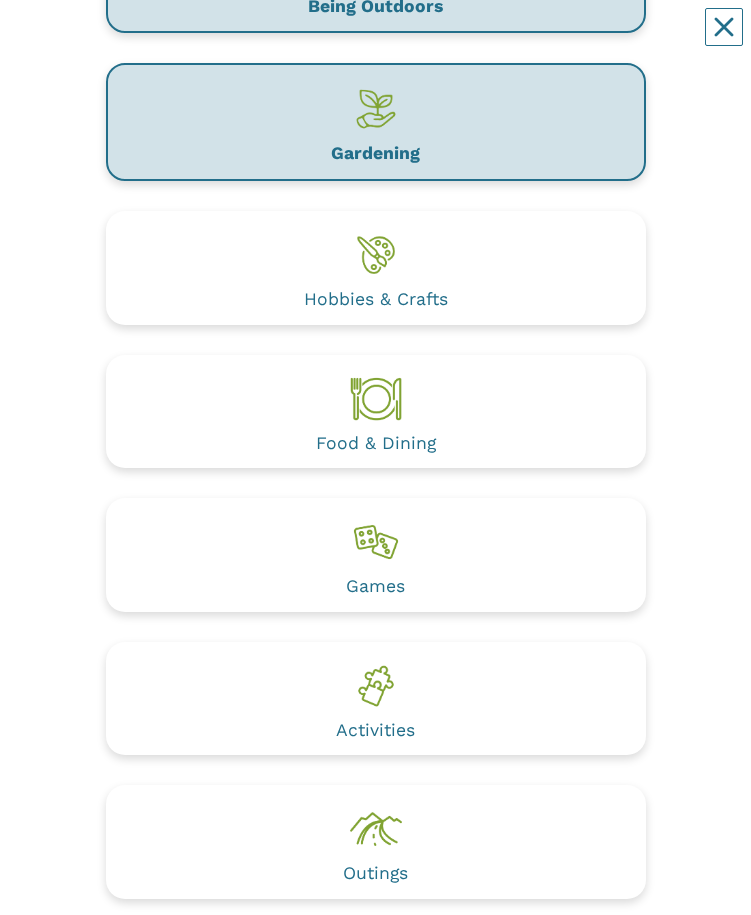 scroll, scrollTop: 1047, scrollLeft: 0, axis: vertical 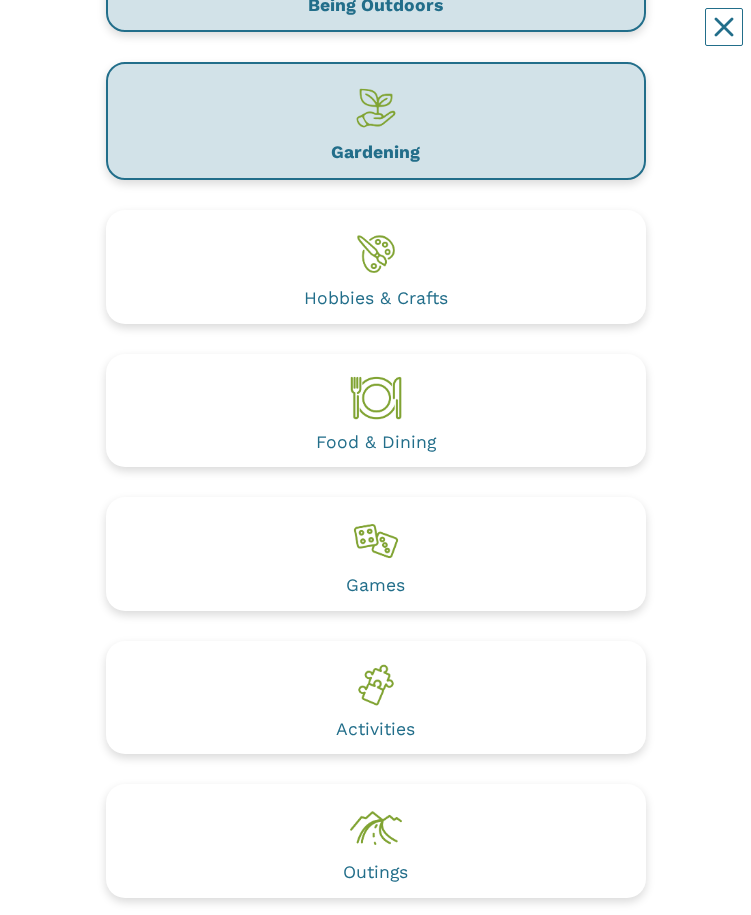 click on "Games" at bounding box center (376, 554) 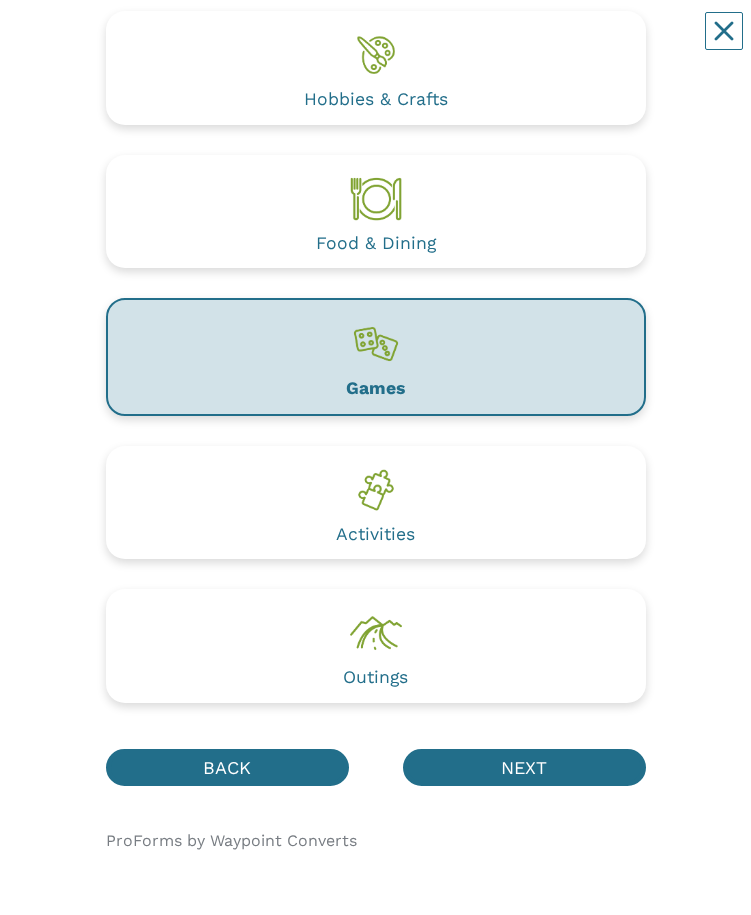 scroll, scrollTop: 1246, scrollLeft: 0, axis: vertical 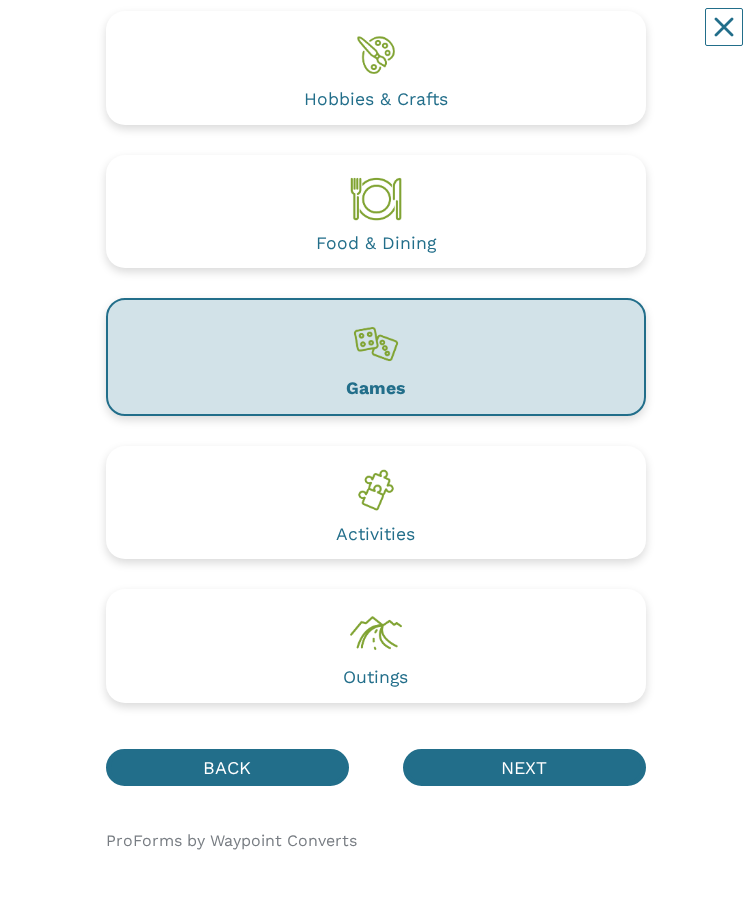 click on "Activities" at bounding box center [376, 503] 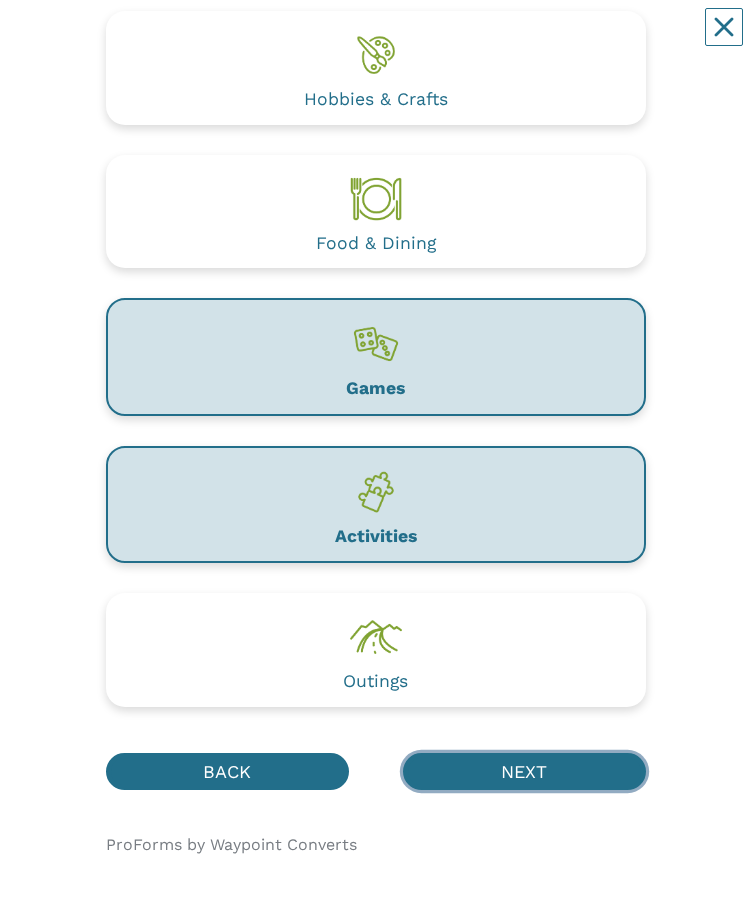 click on "NEXT" at bounding box center [524, 771] 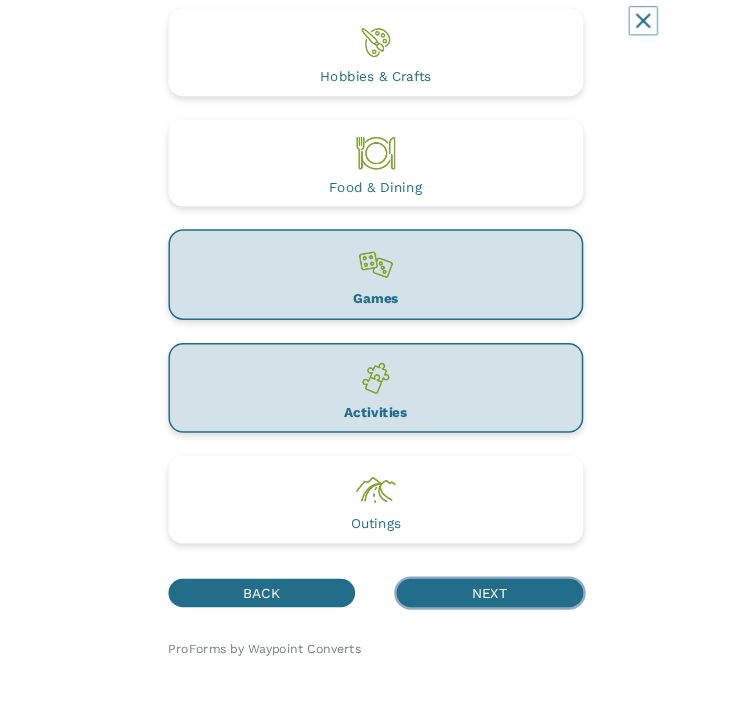 scroll, scrollTop: 0, scrollLeft: 0, axis: both 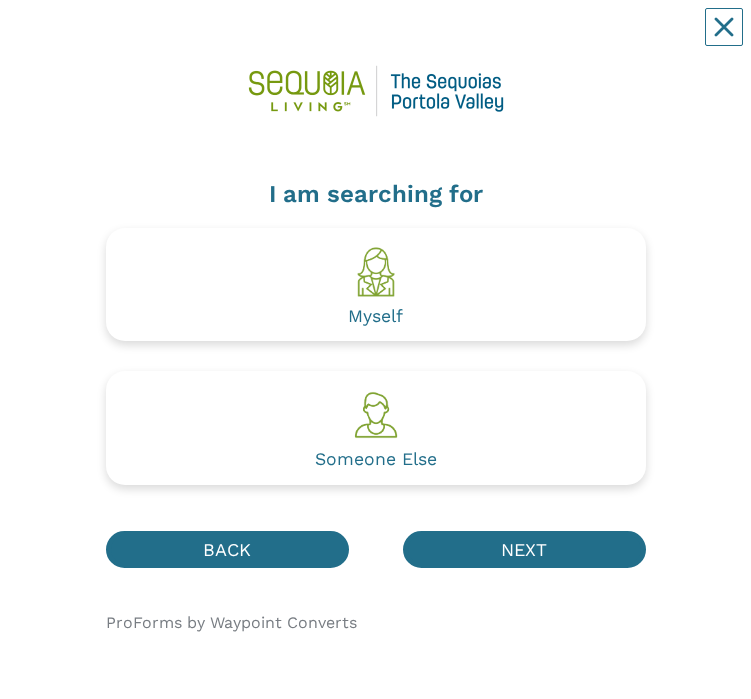 click at bounding box center (376, 272) 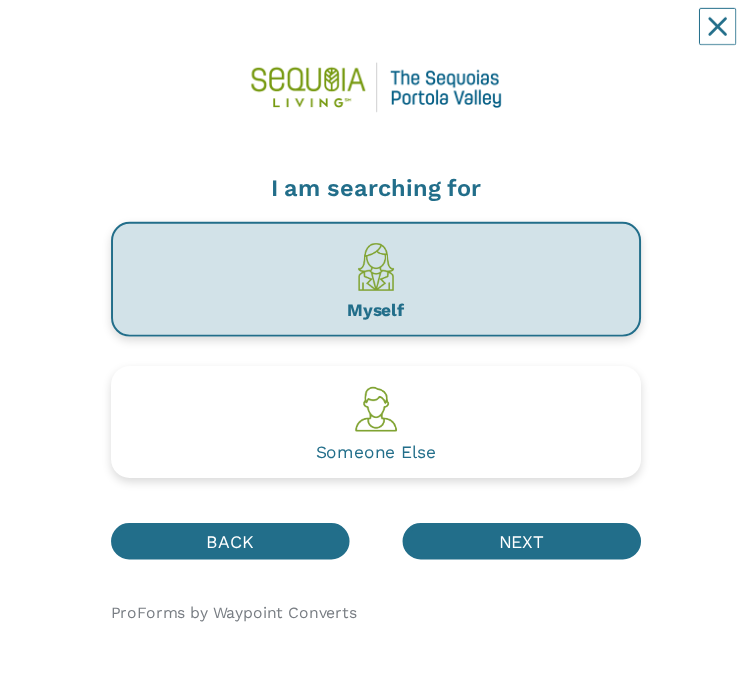 scroll, scrollTop: 14, scrollLeft: 0, axis: vertical 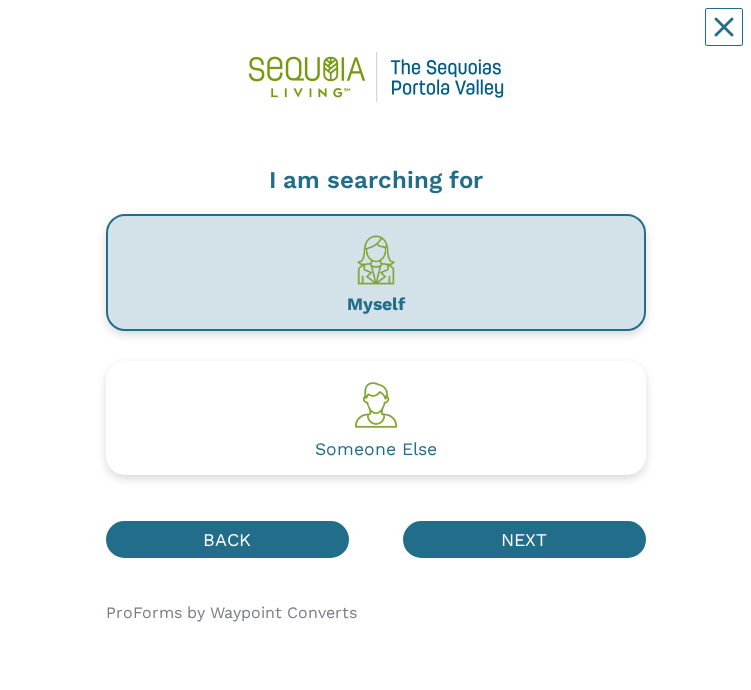 click on "NEXT" at bounding box center (524, 539) 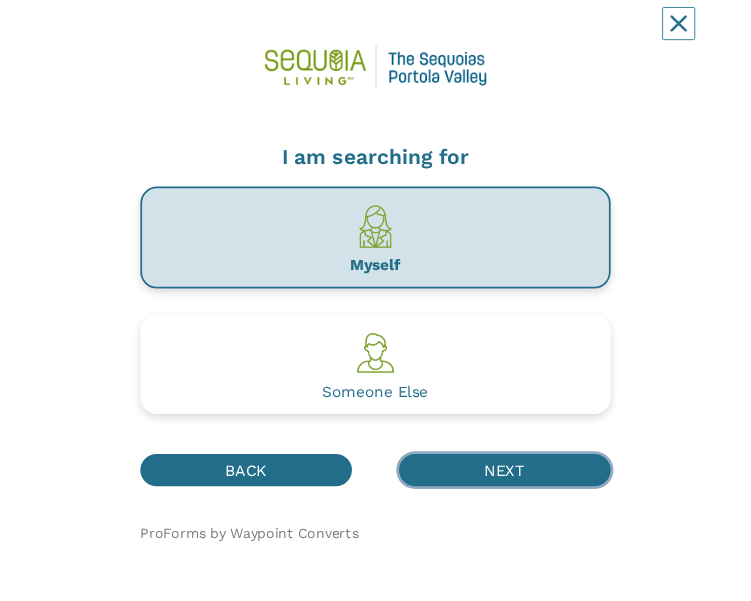 scroll, scrollTop: 0, scrollLeft: 0, axis: both 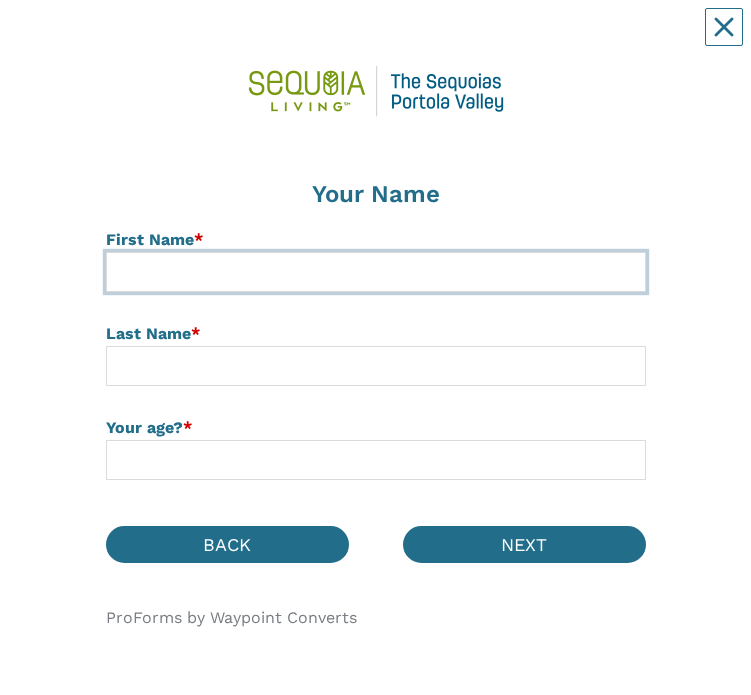 click at bounding box center (376, 272) 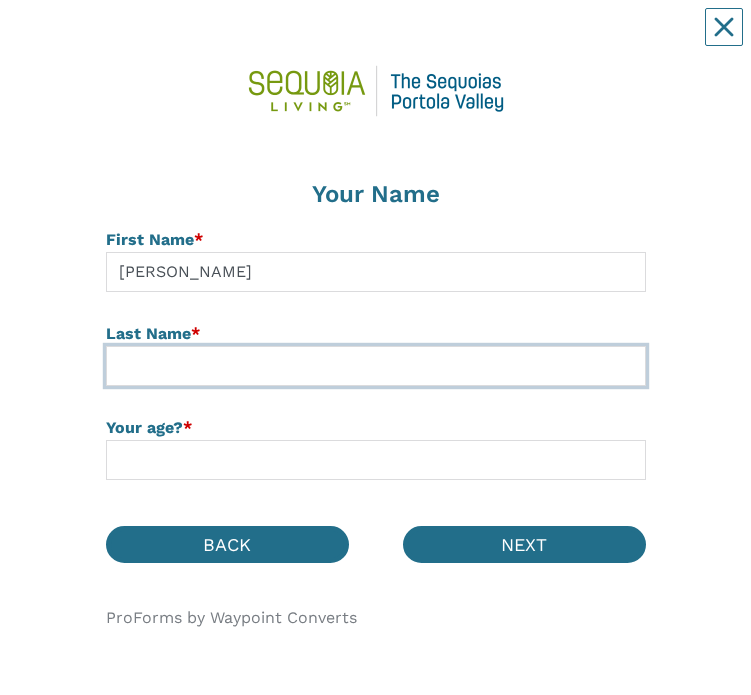 click at bounding box center [376, 366] 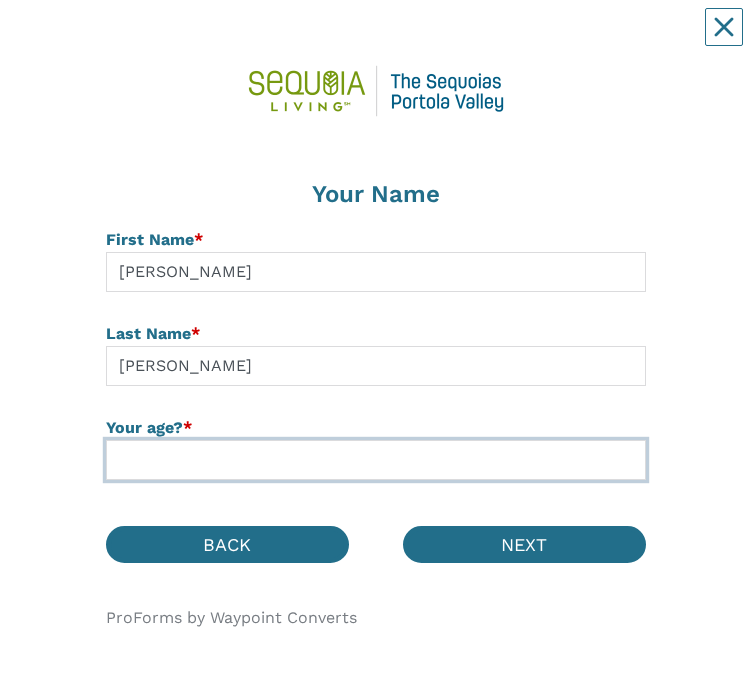 click at bounding box center [376, 460] 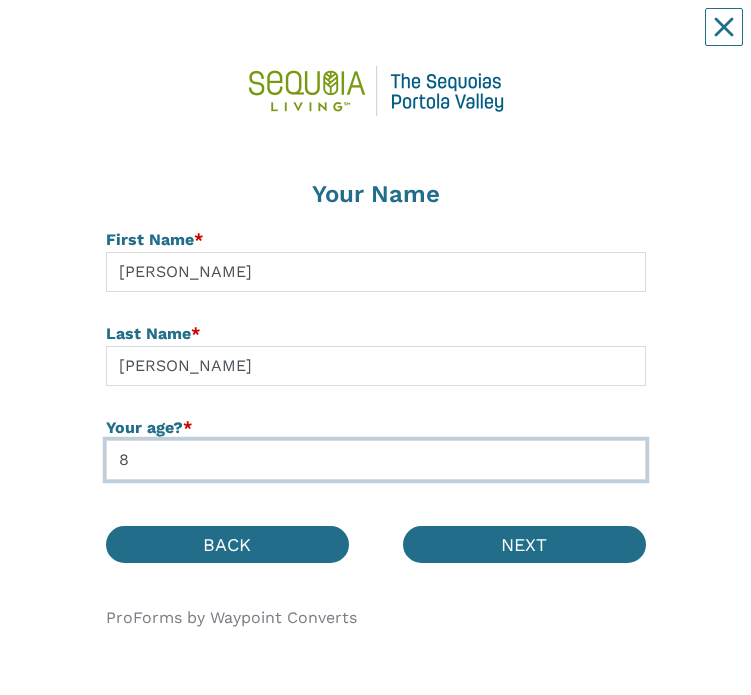 type on "81" 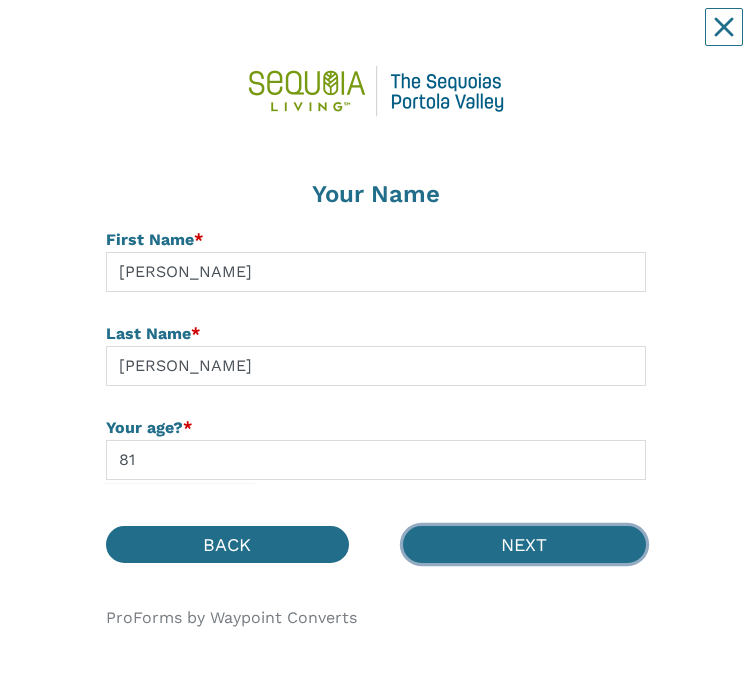 click on "NEXT" at bounding box center (524, 544) 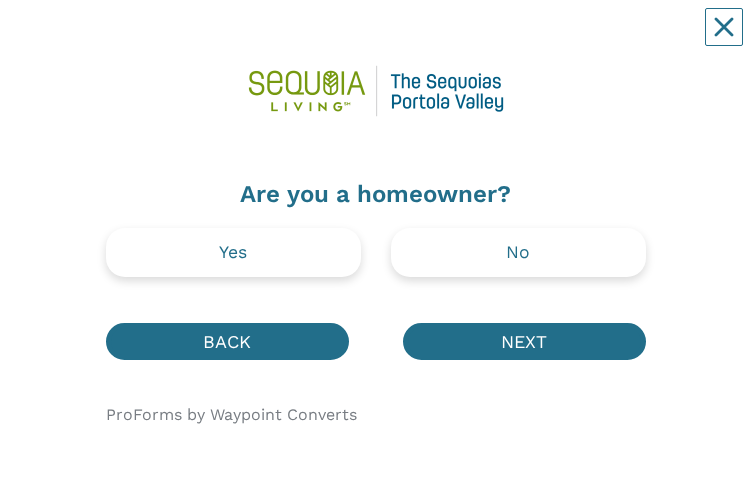 click on "Yes" at bounding box center [233, 253] 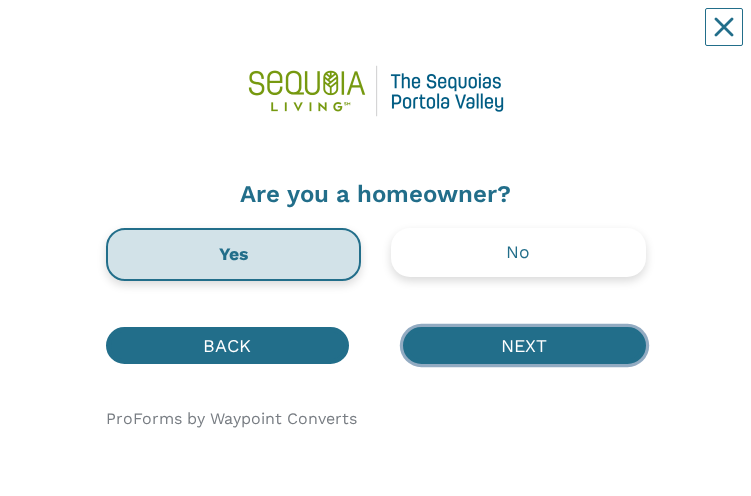 click on "NEXT" at bounding box center (524, 345) 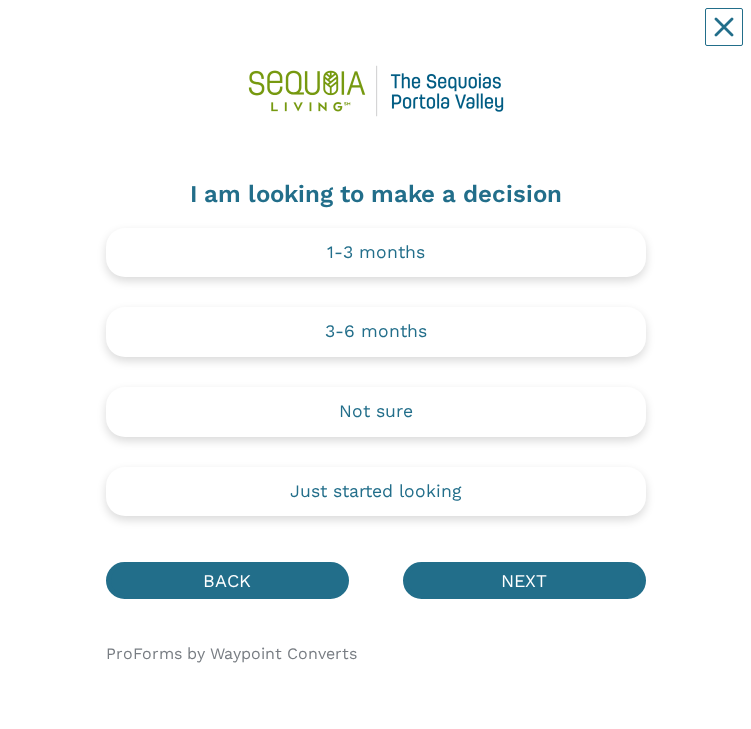 click on "Just started looking" at bounding box center [375, 492] 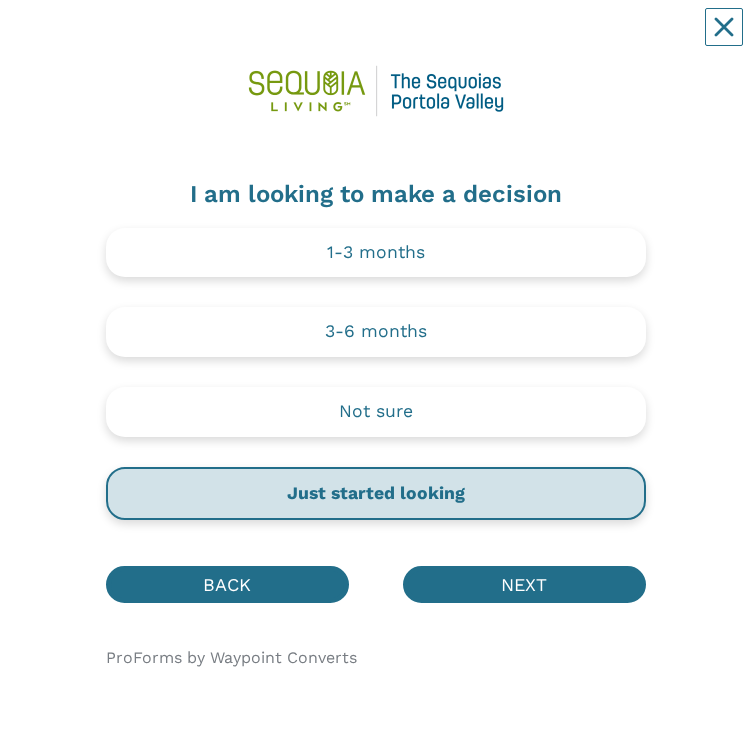 click on "NEXT" at bounding box center [524, 584] 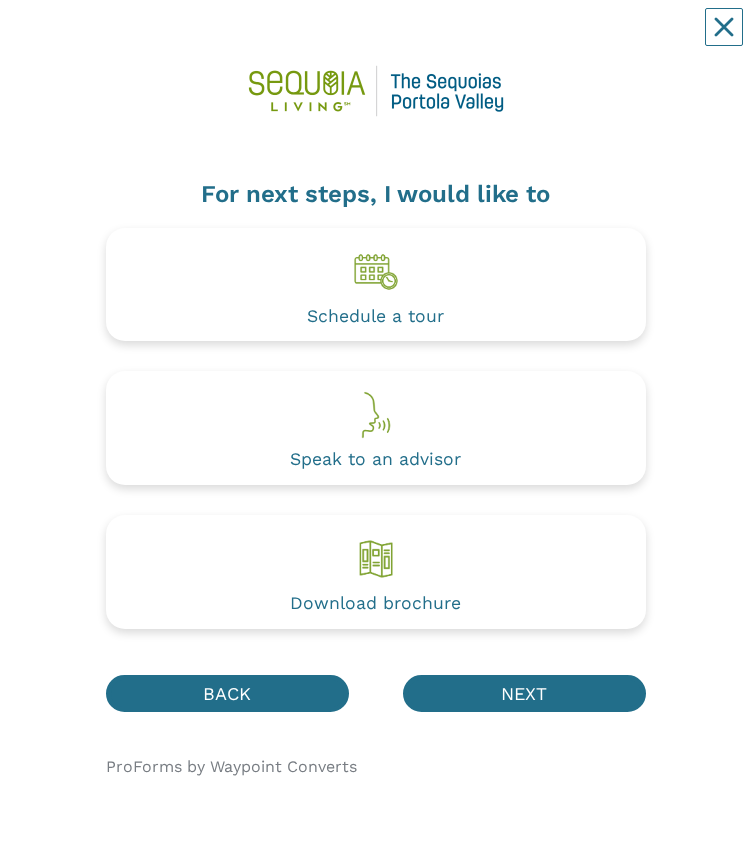 click on "Download brochure" at bounding box center [376, 572] 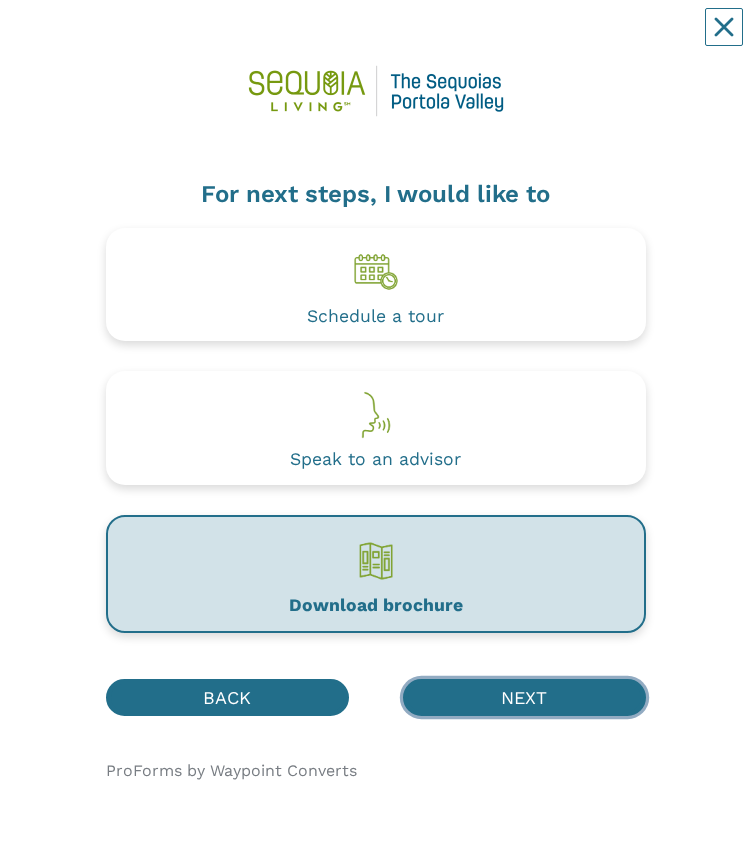 click on "NEXT" at bounding box center (524, 697) 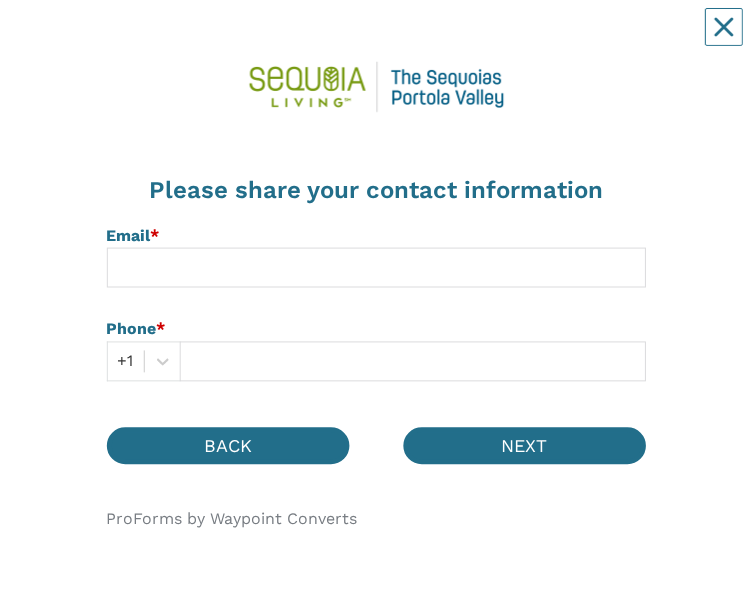 scroll, scrollTop: 4, scrollLeft: 0, axis: vertical 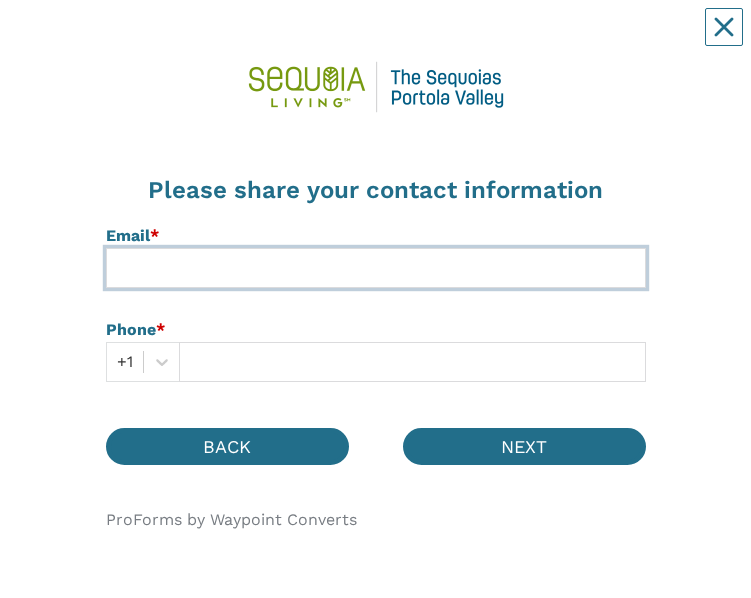 click at bounding box center (376, 268) 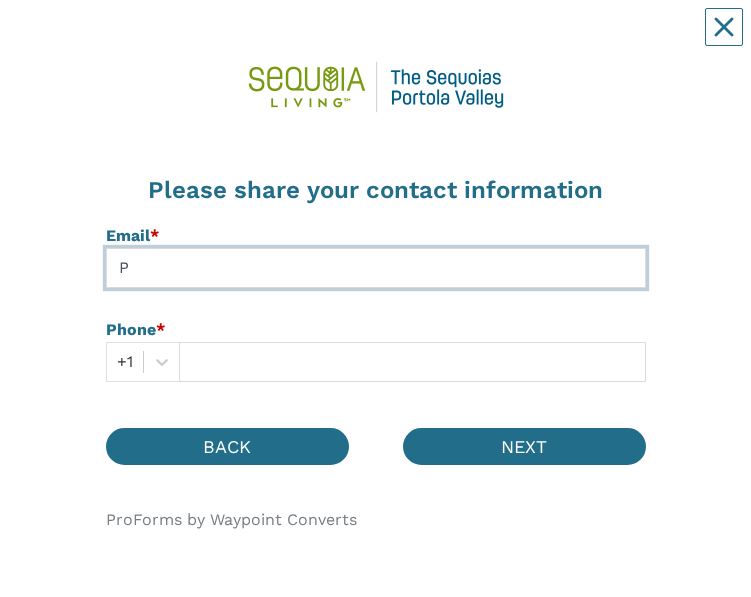 type on "Pa" 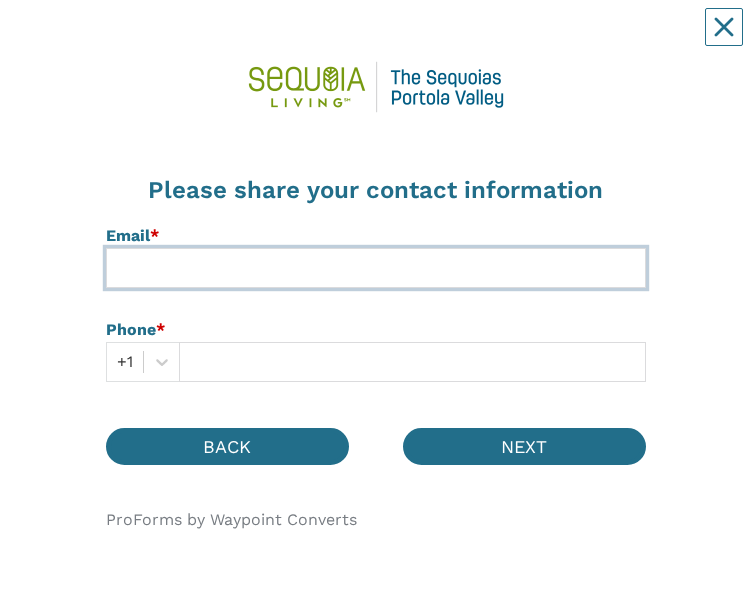 type on "[EMAIL_ADDRESS][PERSON_NAME][DOMAIN_NAME]" 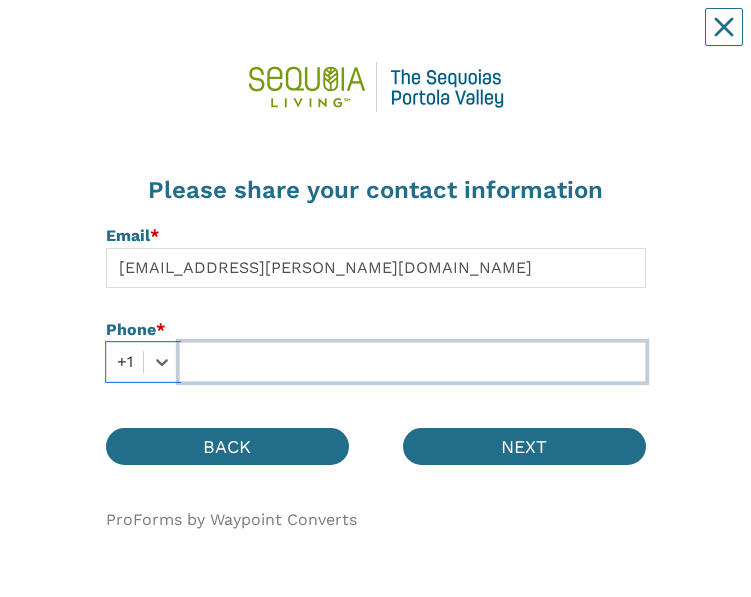 click at bounding box center (412, 362) 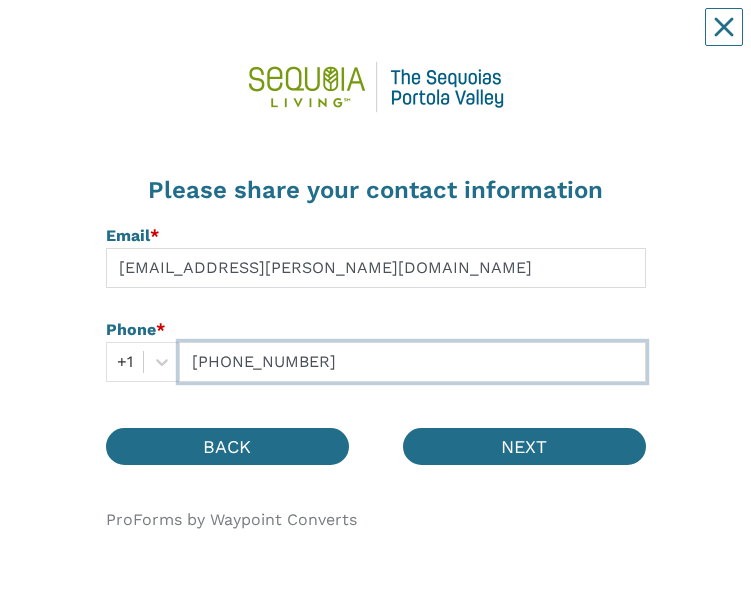 type on "[PHONE_NUMBER]" 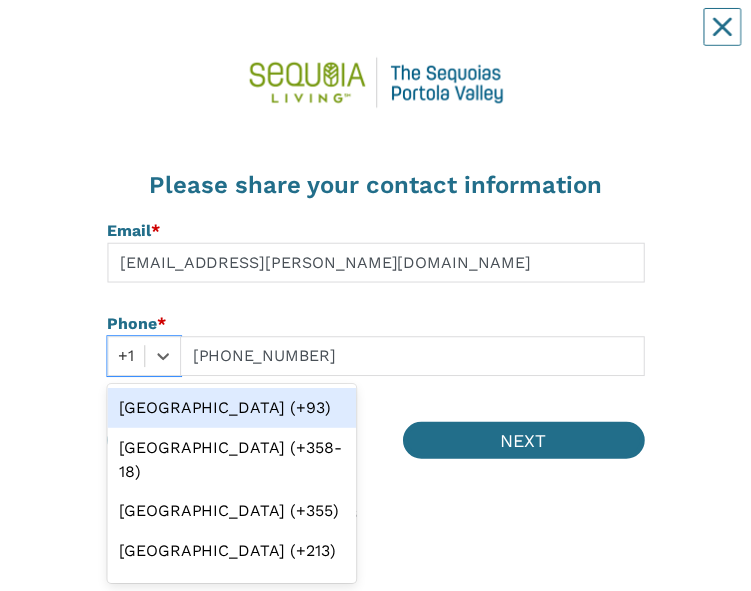 scroll, scrollTop: 10, scrollLeft: 0, axis: vertical 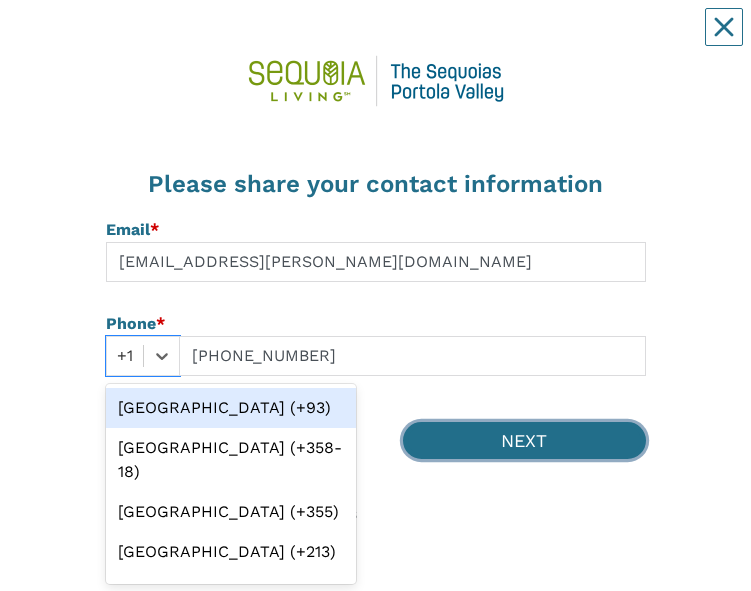 click on "NEXT" at bounding box center (524, 440) 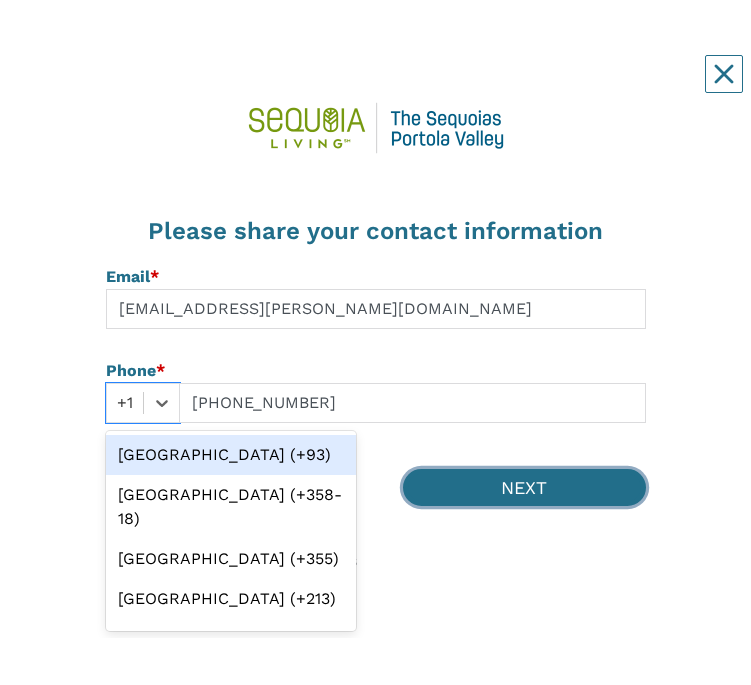 scroll, scrollTop: 0, scrollLeft: 0, axis: both 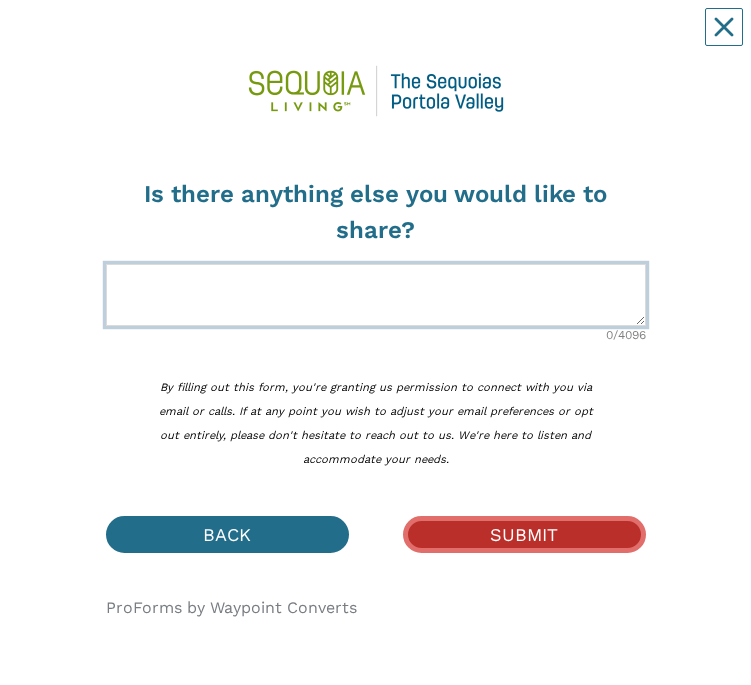 click at bounding box center [376, 295] 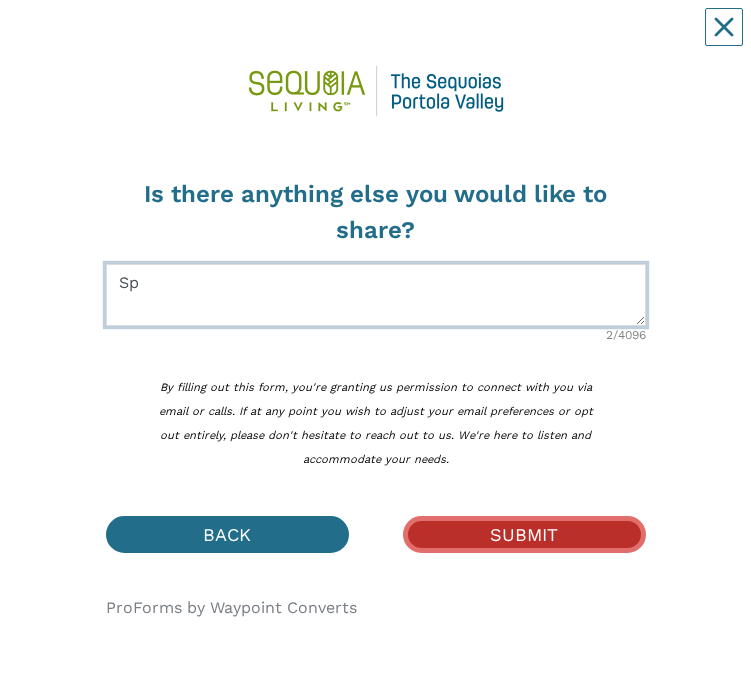 type on "S" 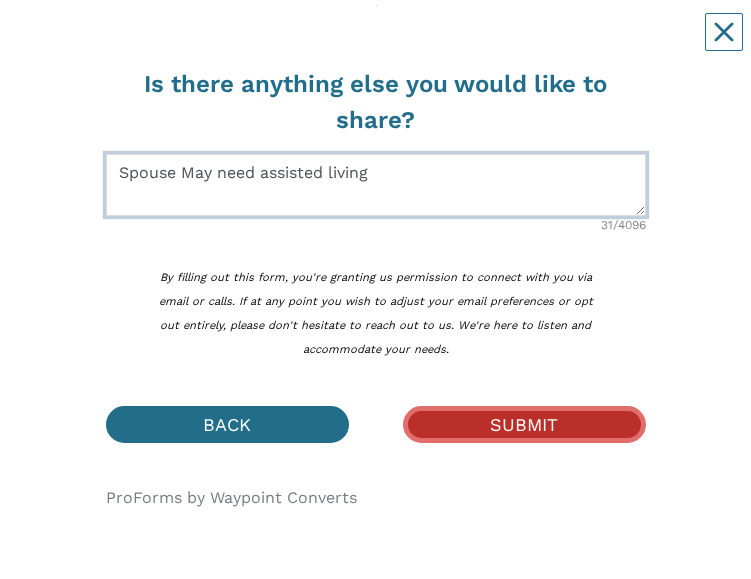 scroll, scrollTop: 106, scrollLeft: 0, axis: vertical 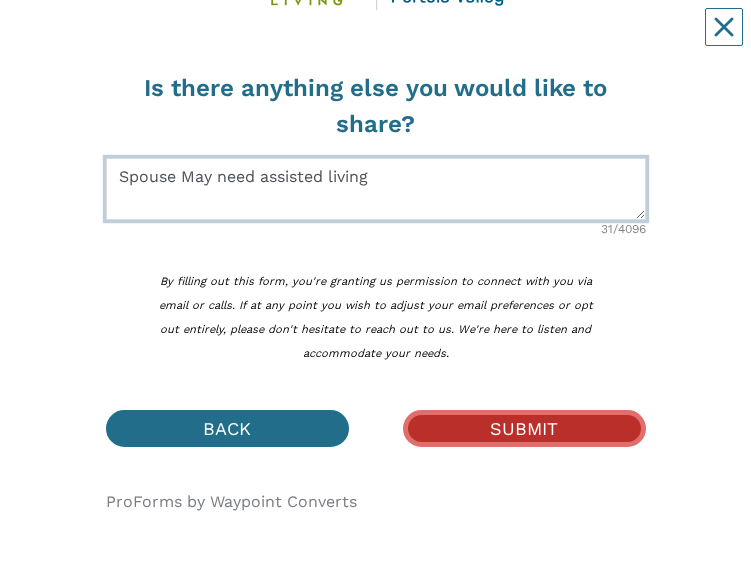 type on "Spouse May need assisted living" 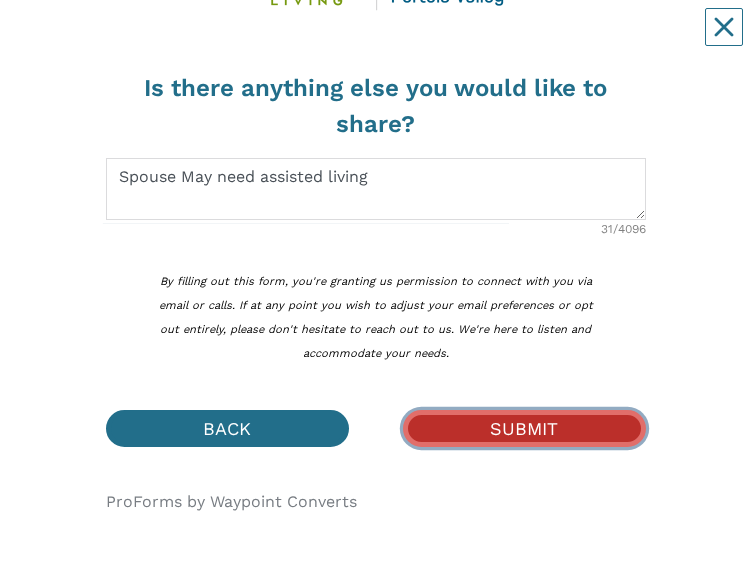 click on "SUBMIT" at bounding box center (524, 428) 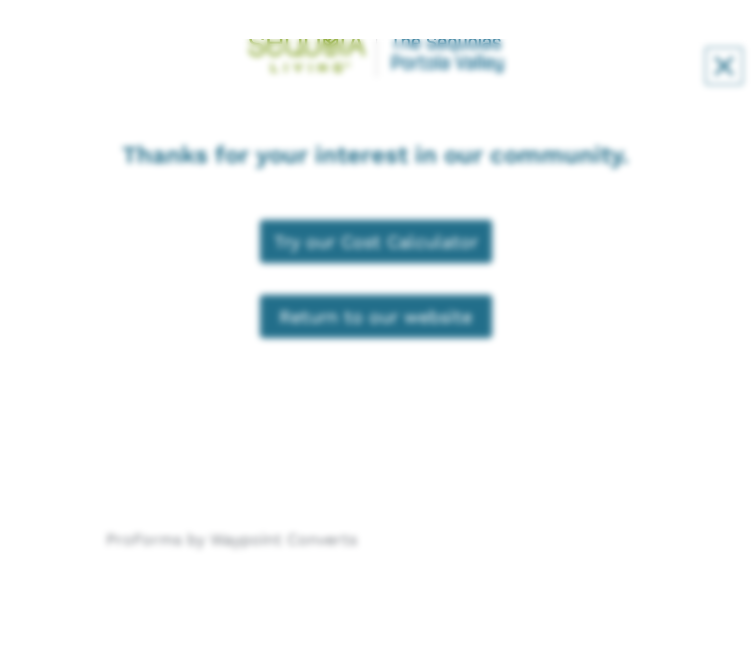 scroll, scrollTop: 0, scrollLeft: 0, axis: both 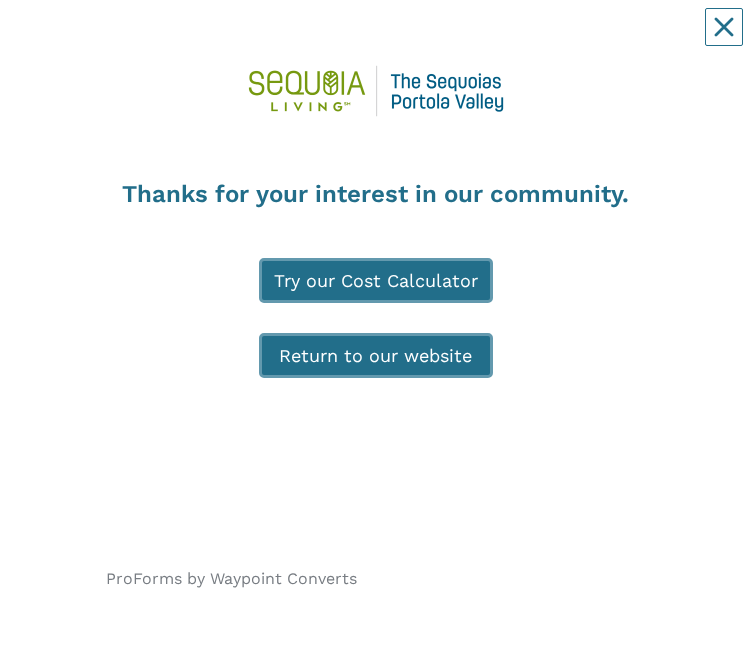 click on "Try our Cost Calculator" at bounding box center [376, 280] 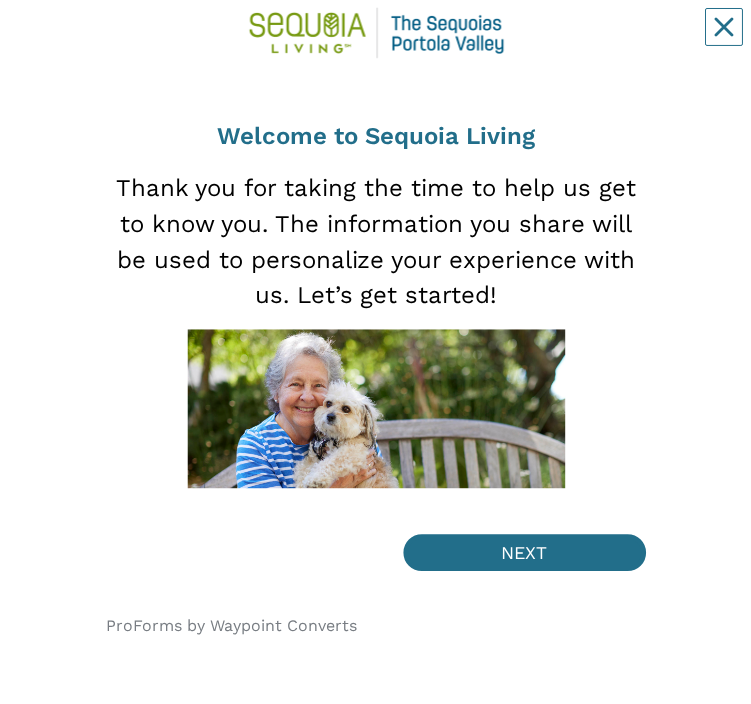scroll, scrollTop: 58, scrollLeft: 0, axis: vertical 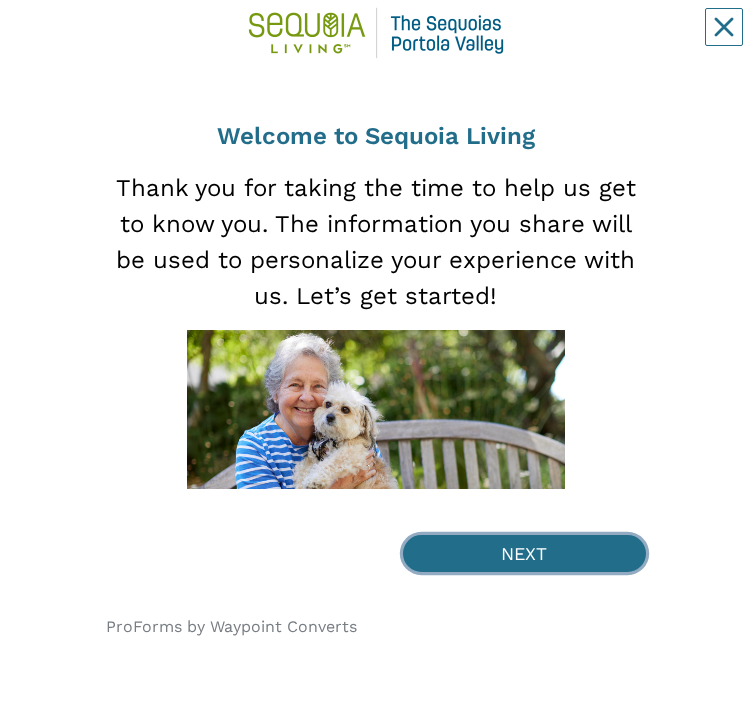 click on "NEXT" at bounding box center [524, 553] 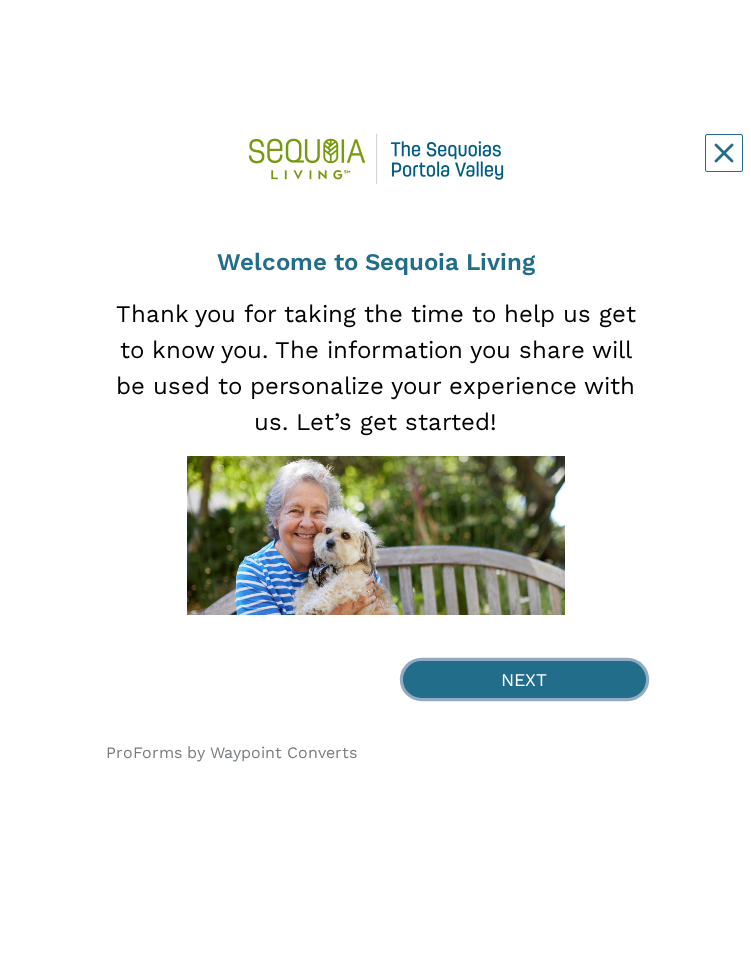 scroll, scrollTop: 0, scrollLeft: 0, axis: both 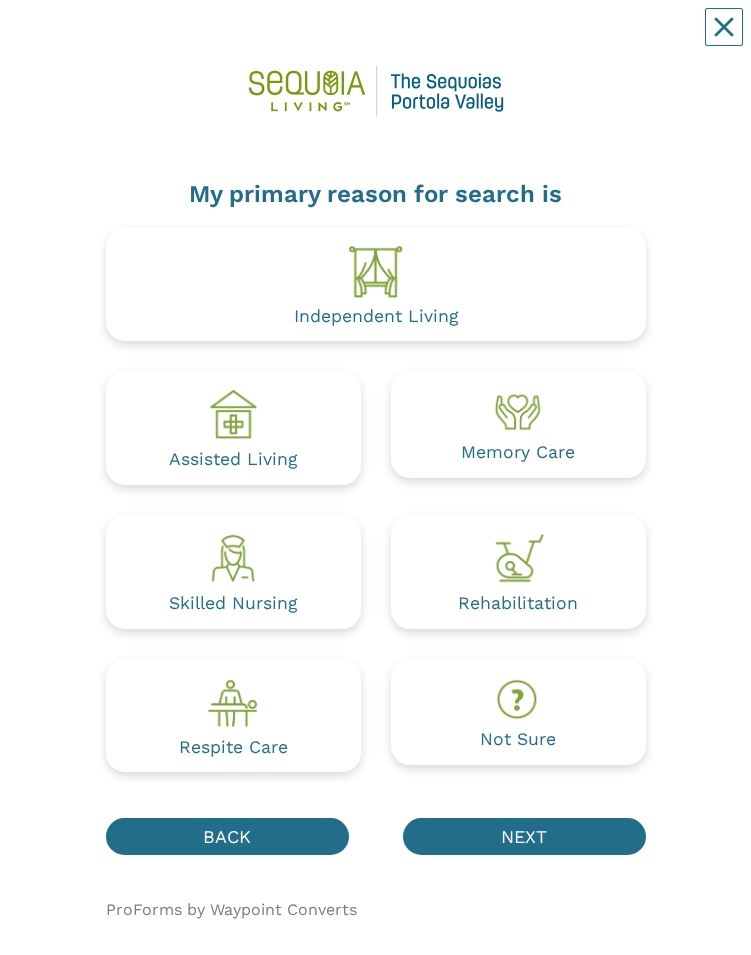 click on "Independent Living" at bounding box center (376, 285) 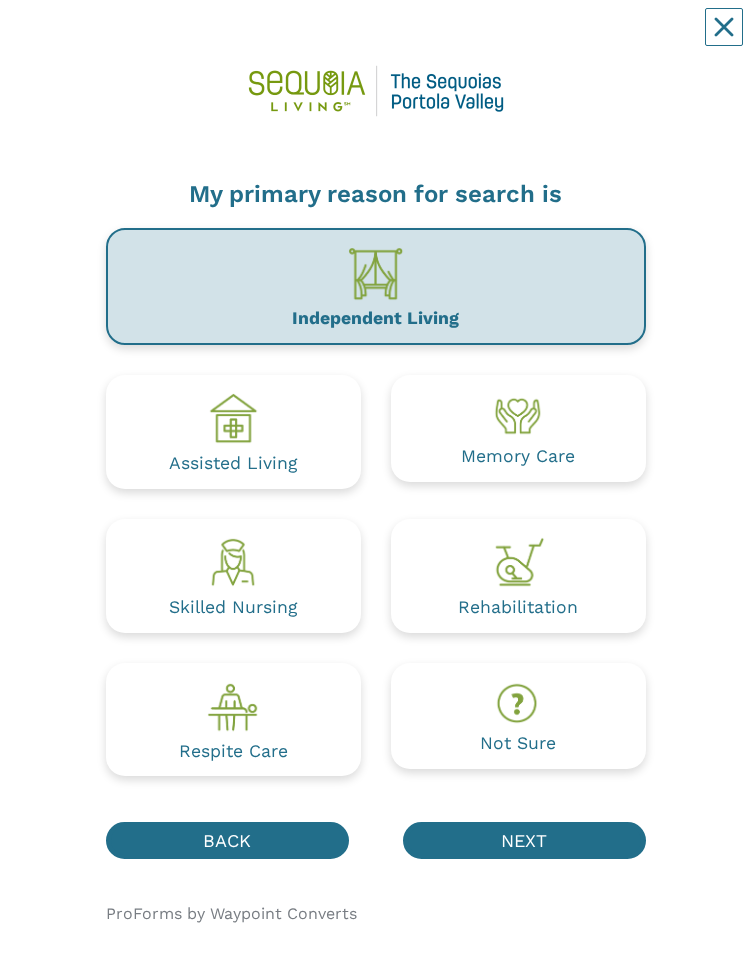click on "Assisted Living" at bounding box center [233, 432] 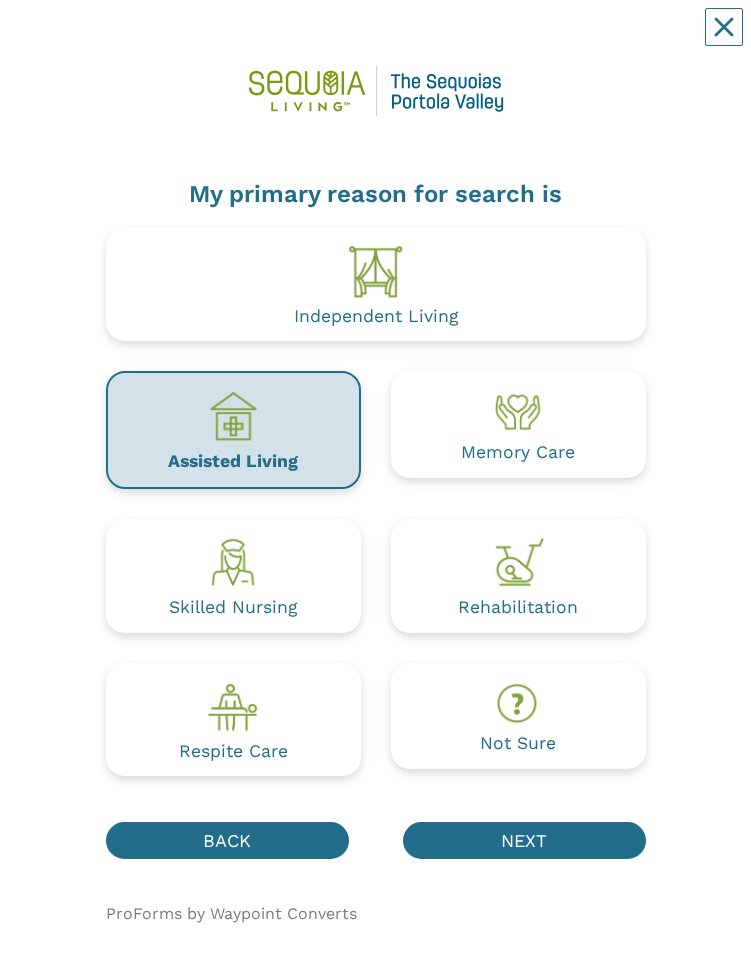 click on "Independent Living" at bounding box center (376, 285) 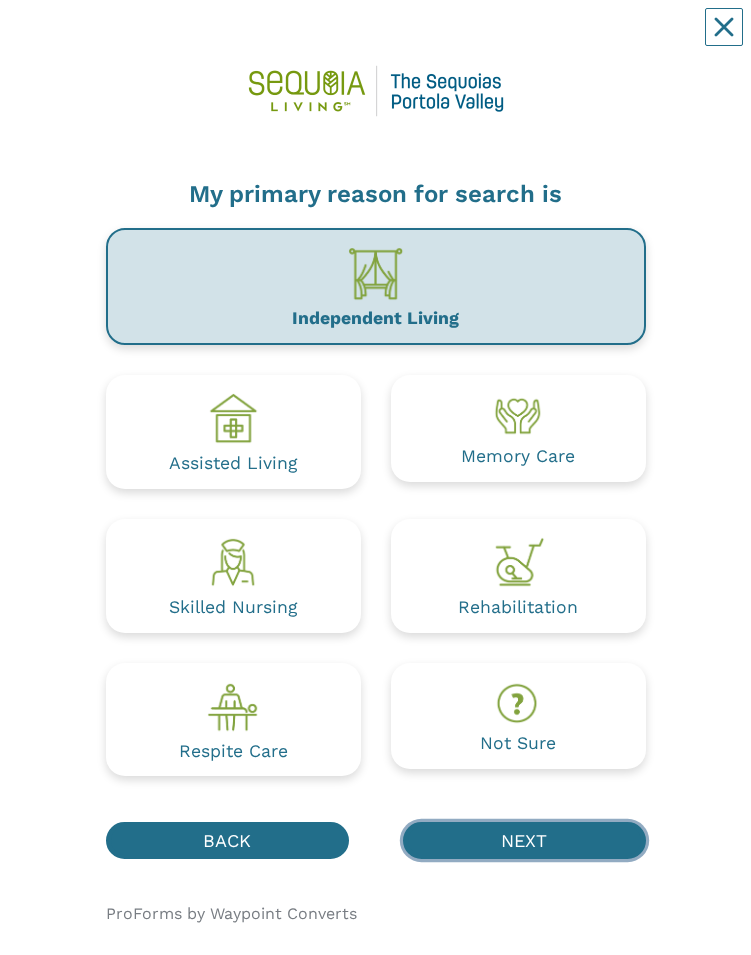 click on "NEXT" at bounding box center [524, 840] 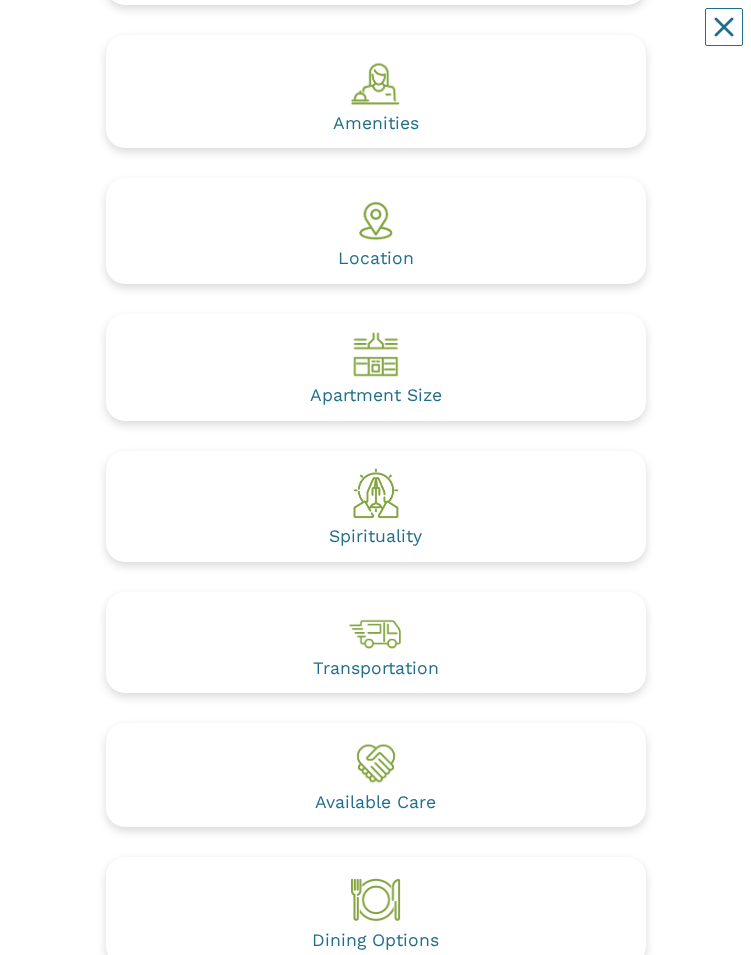 scroll, scrollTop: 630, scrollLeft: 0, axis: vertical 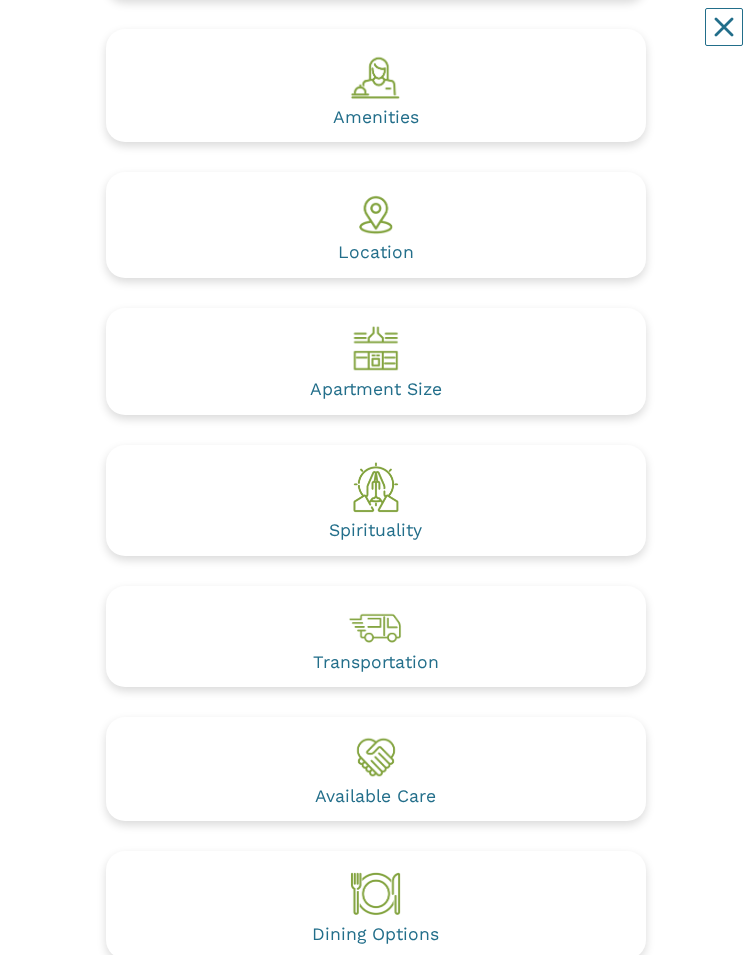 click at bounding box center (376, 756) 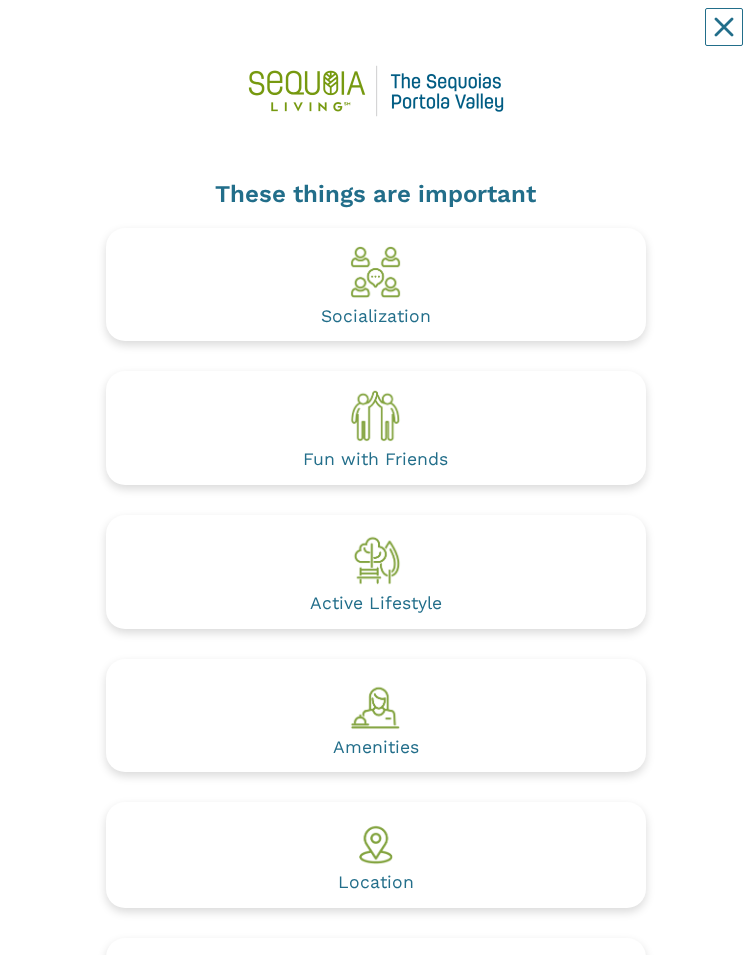 scroll, scrollTop: 0, scrollLeft: 0, axis: both 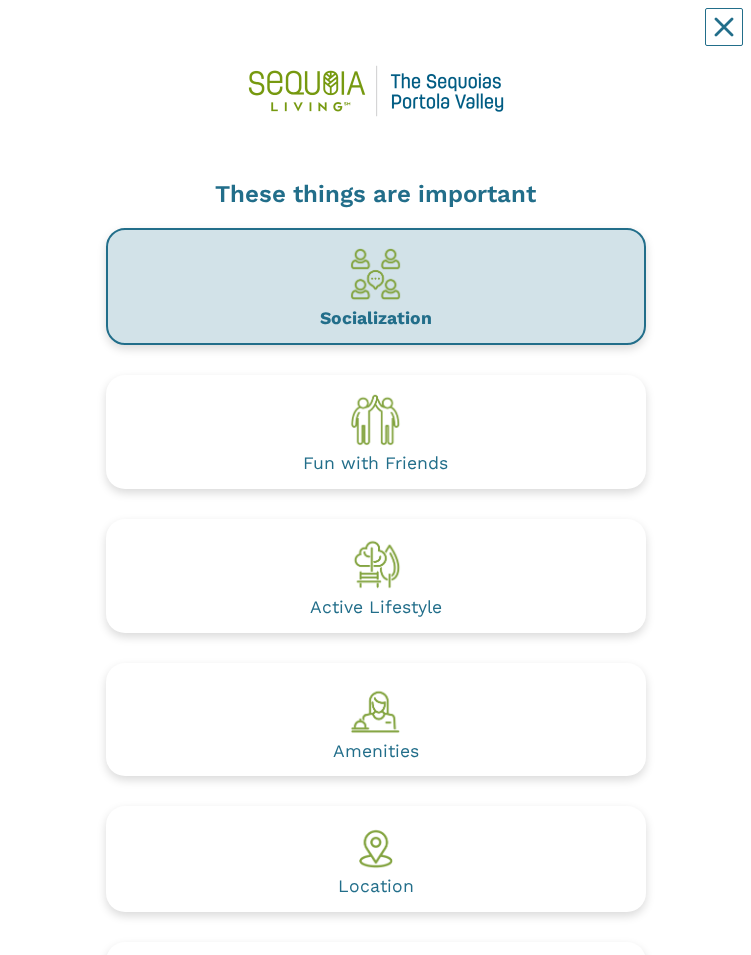 click on "Amenities" at bounding box center (376, 720) 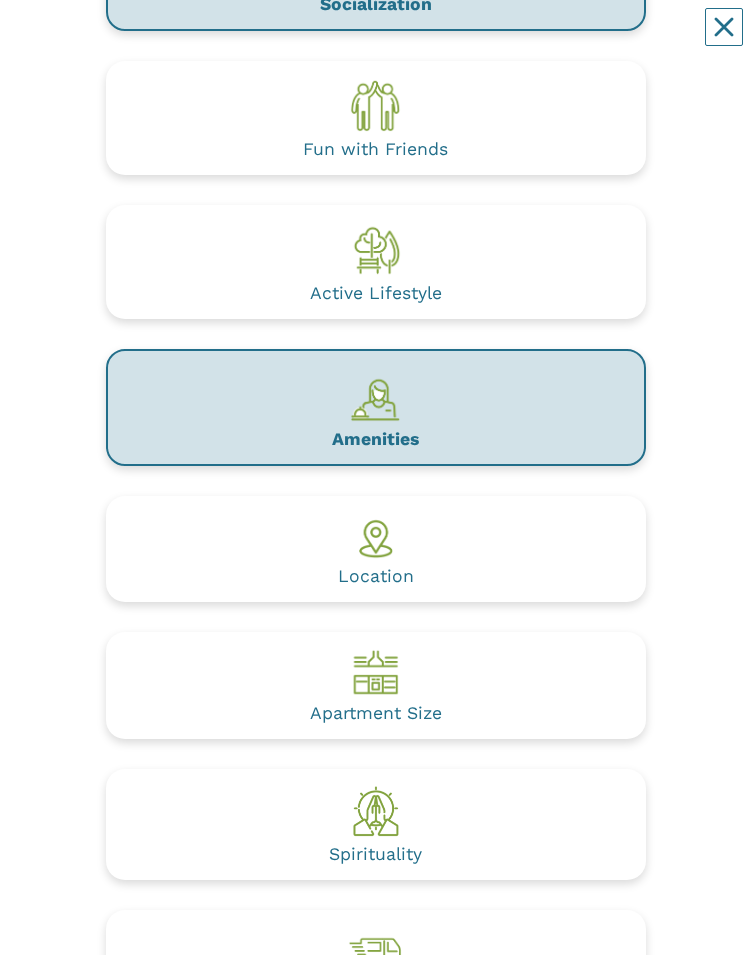 scroll, scrollTop: 343, scrollLeft: 0, axis: vertical 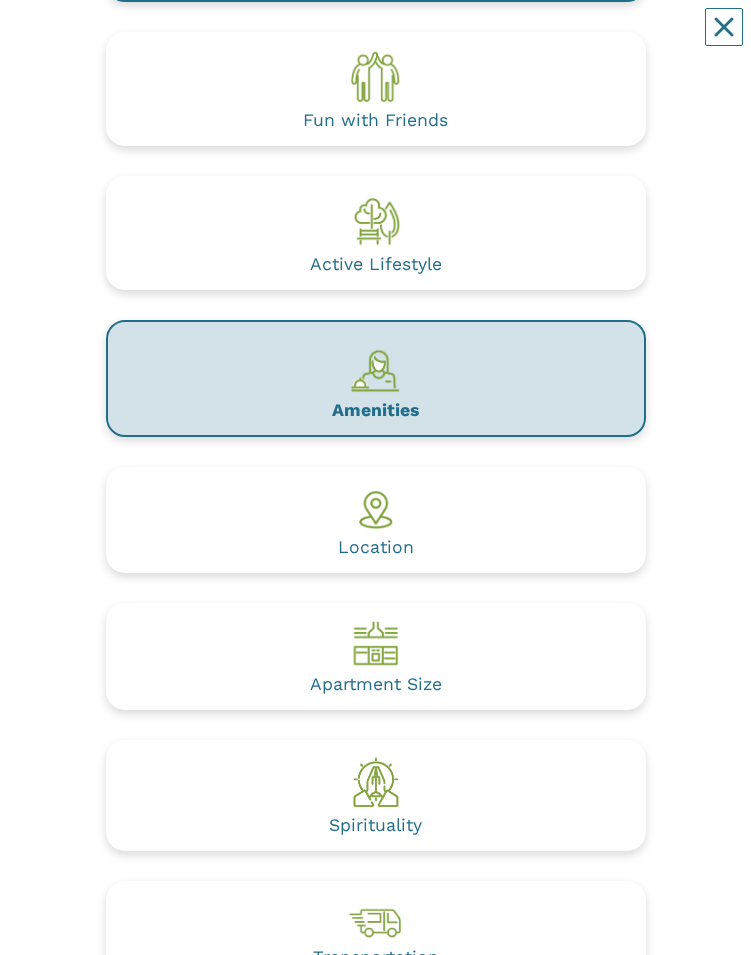 click on "Location" at bounding box center (376, 520) 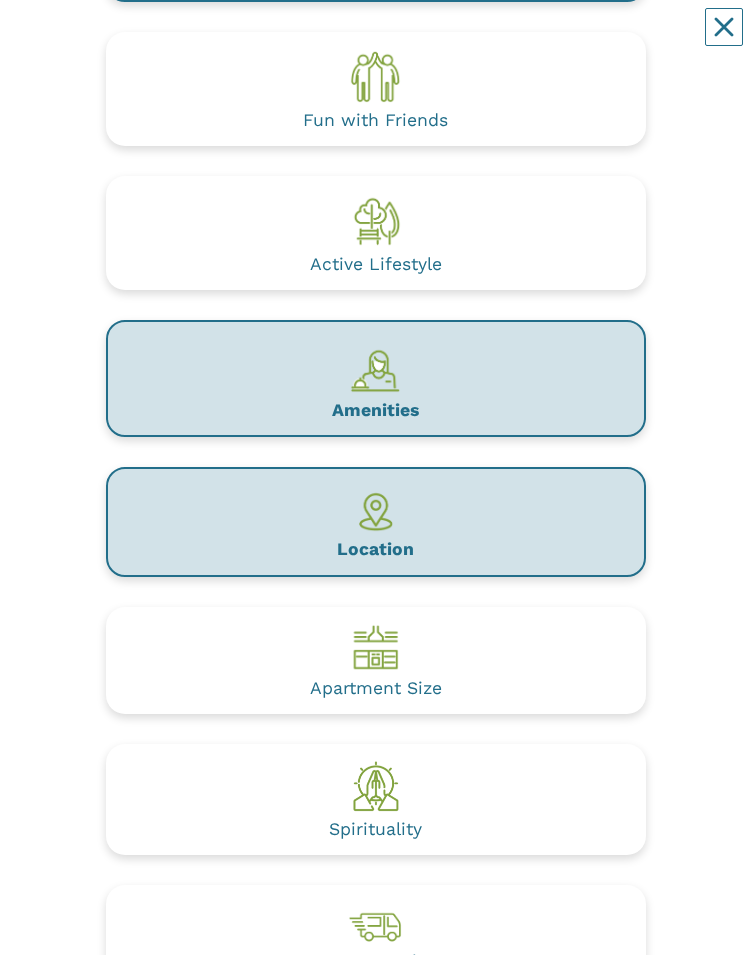 click on "Apartment Size" at bounding box center [376, 660] 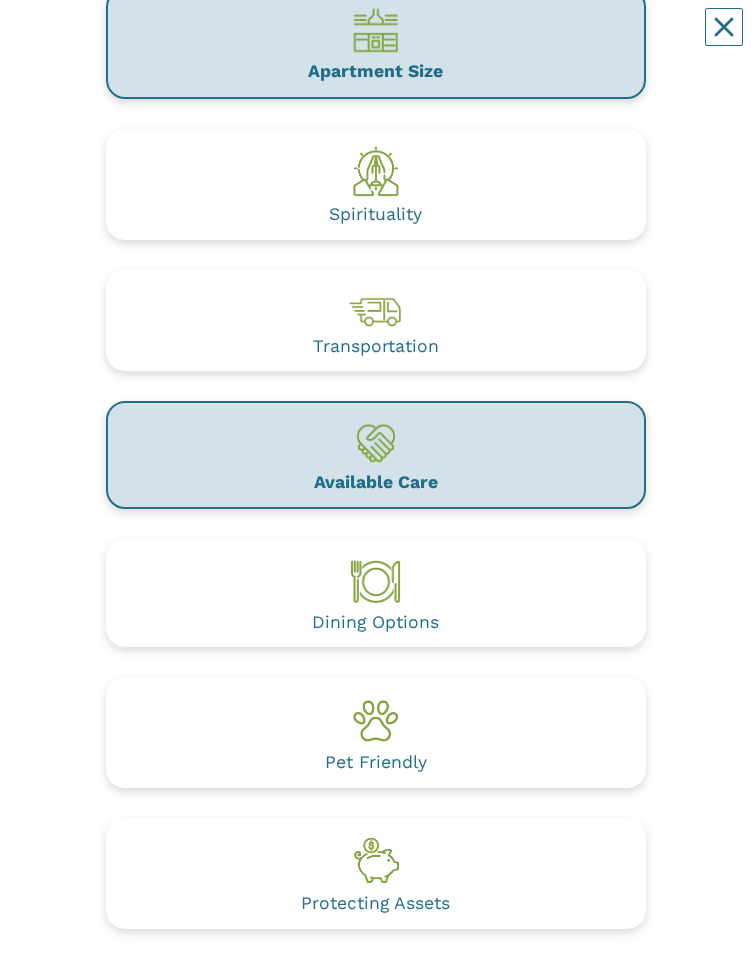 scroll, scrollTop: 963, scrollLeft: 0, axis: vertical 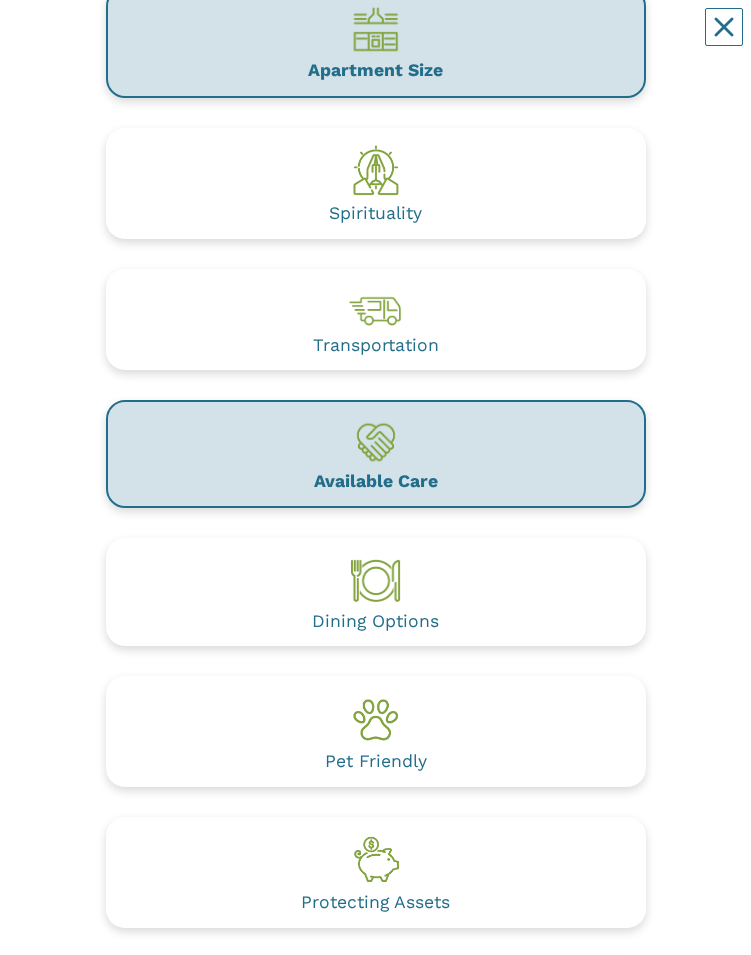 click on "Transportation" at bounding box center (376, 319) 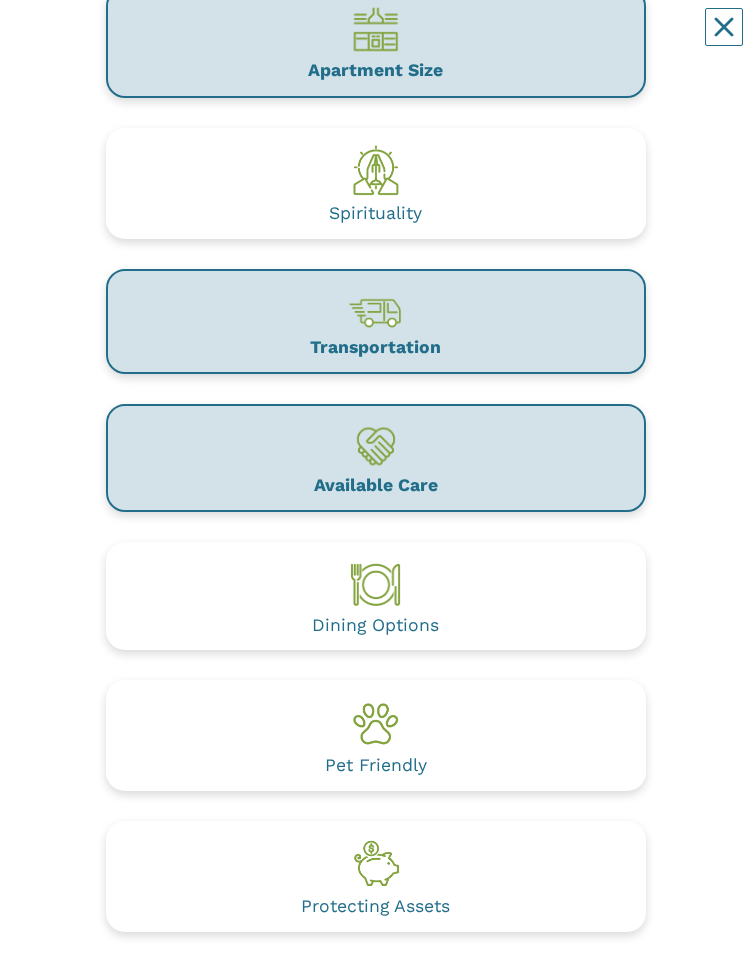 click on "These things are important Socialization Fun with Friends Active Lifestyle Amenities Location Apartment Size Spirituality Transportation Available Care Dining Options Pet Friendly Protecting Assets Close to family Feeling Safe Deciding For Myself Not being a burden BACK NEXT
ProForms by Waypoint Converts" at bounding box center (375, 378) 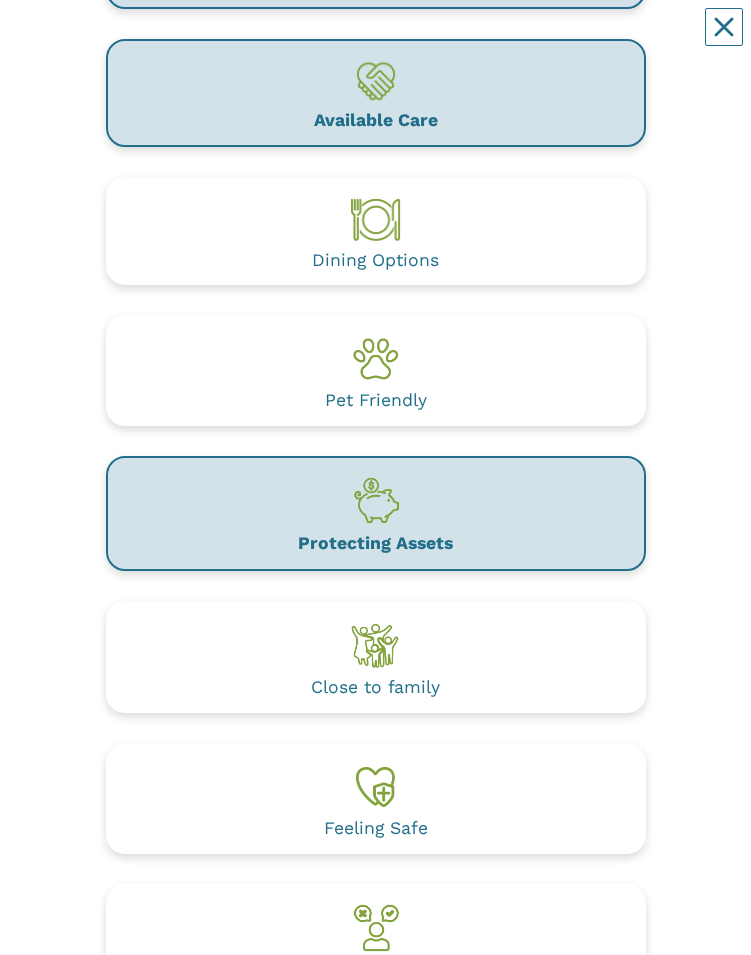 scroll, scrollTop: 1333, scrollLeft: 0, axis: vertical 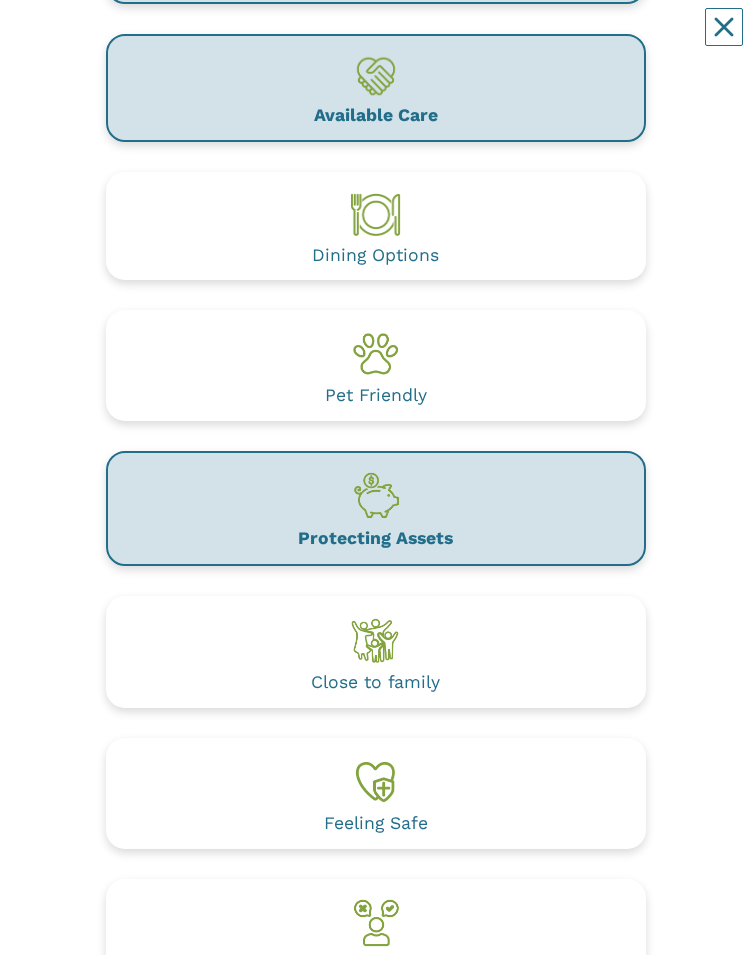 click on "Close to family" at bounding box center [376, 652] 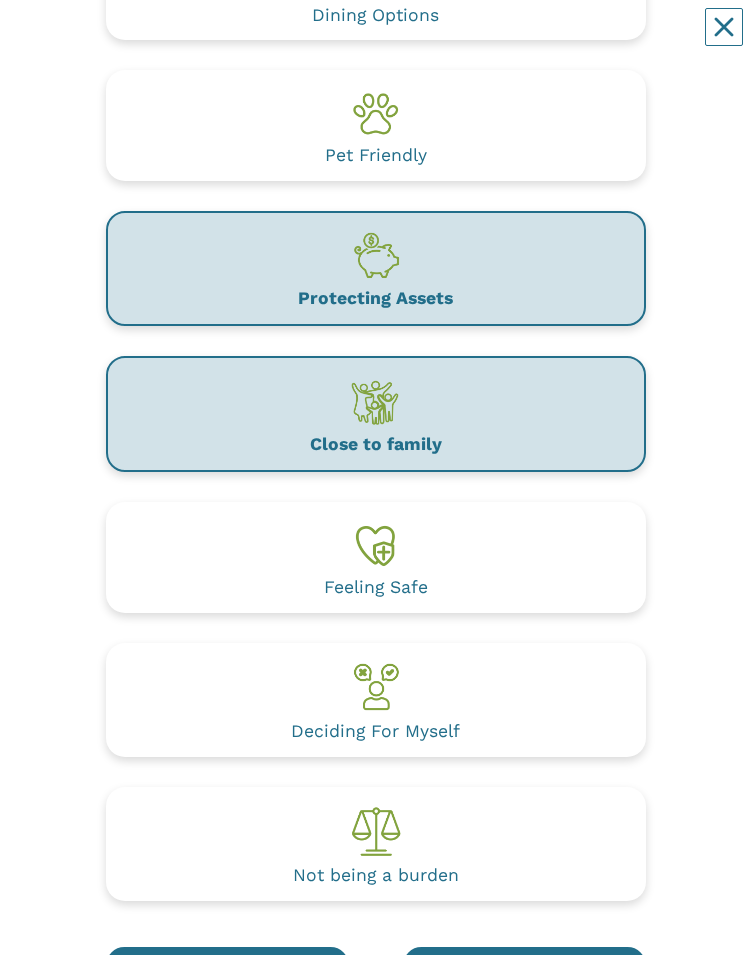 scroll, scrollTop: 1580, scrollLeft: 0, axis: vertical 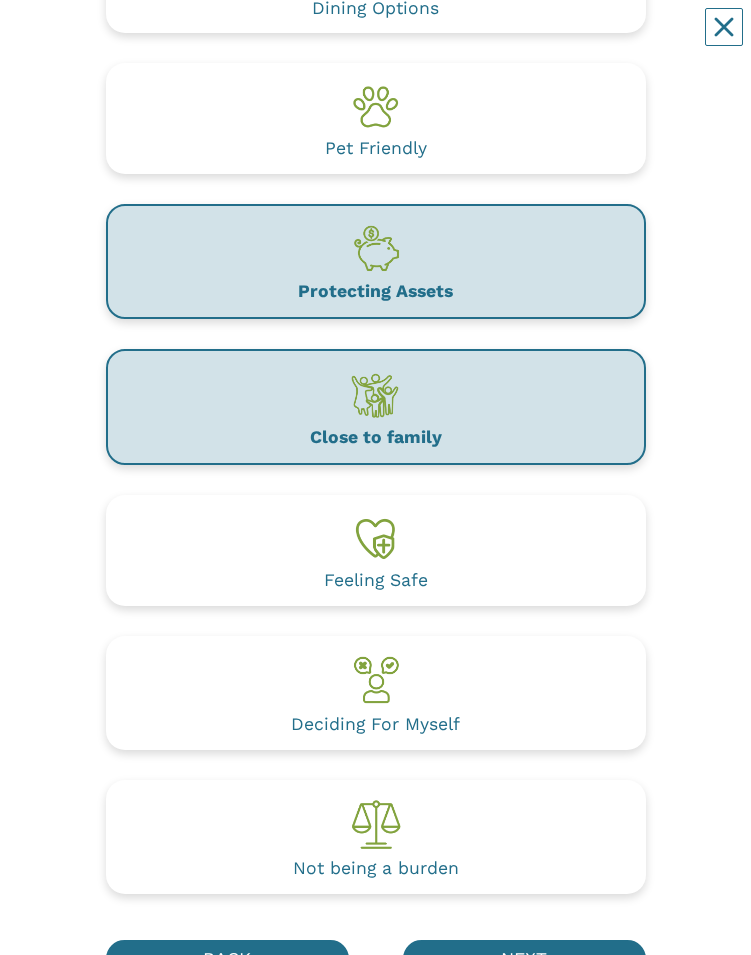 click at bounding box center (376, 824) 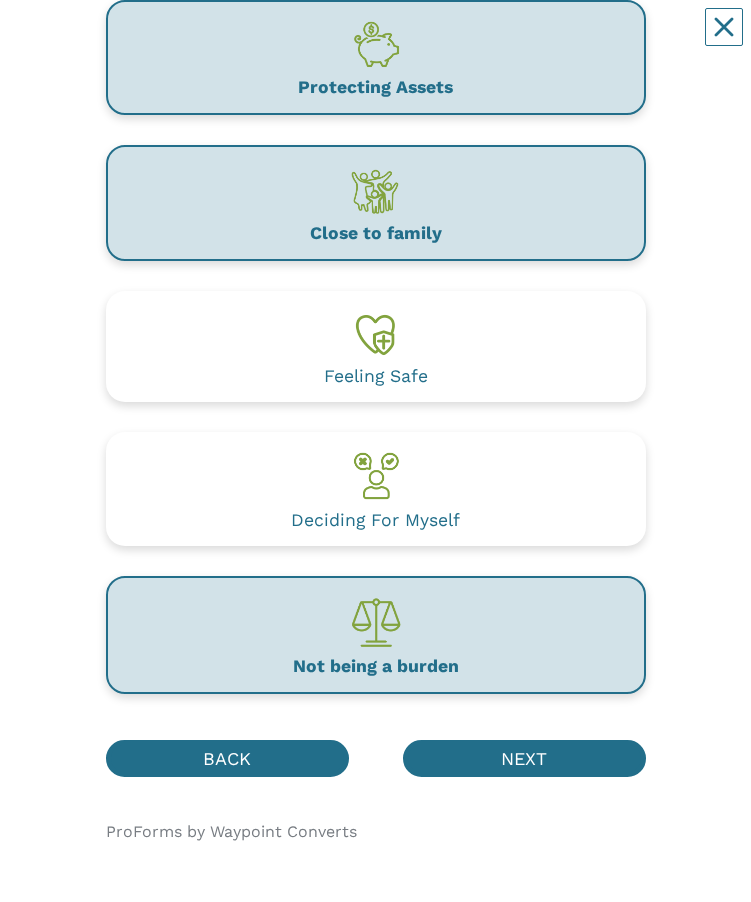 scroll, scrollTop: 1782, scrollLeft: 0, axis: vertical 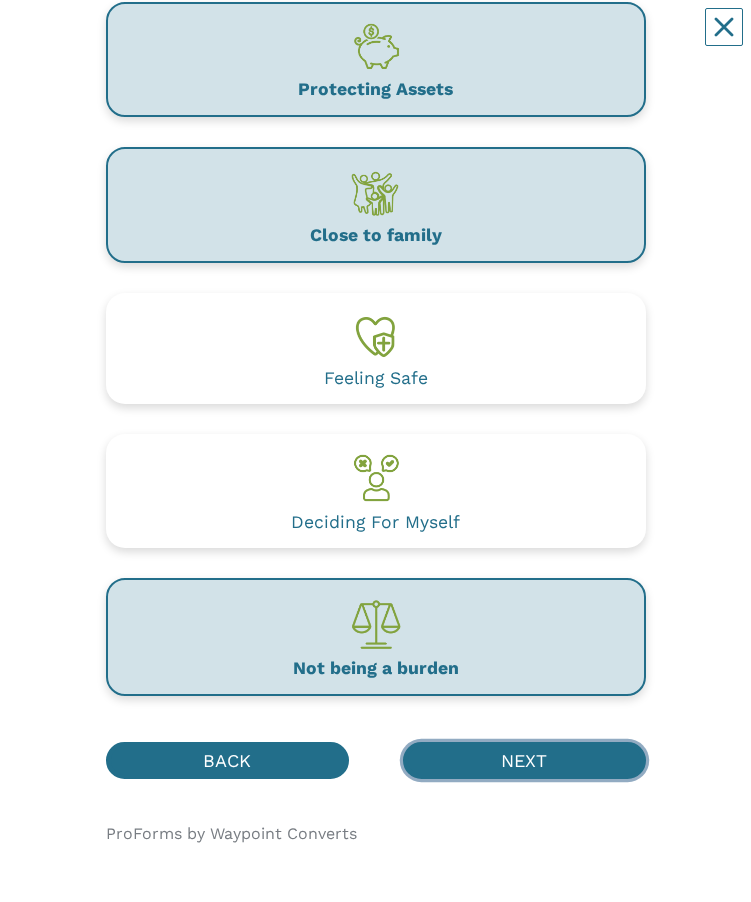 click on "NEXT" at bounding box center (524, 760) 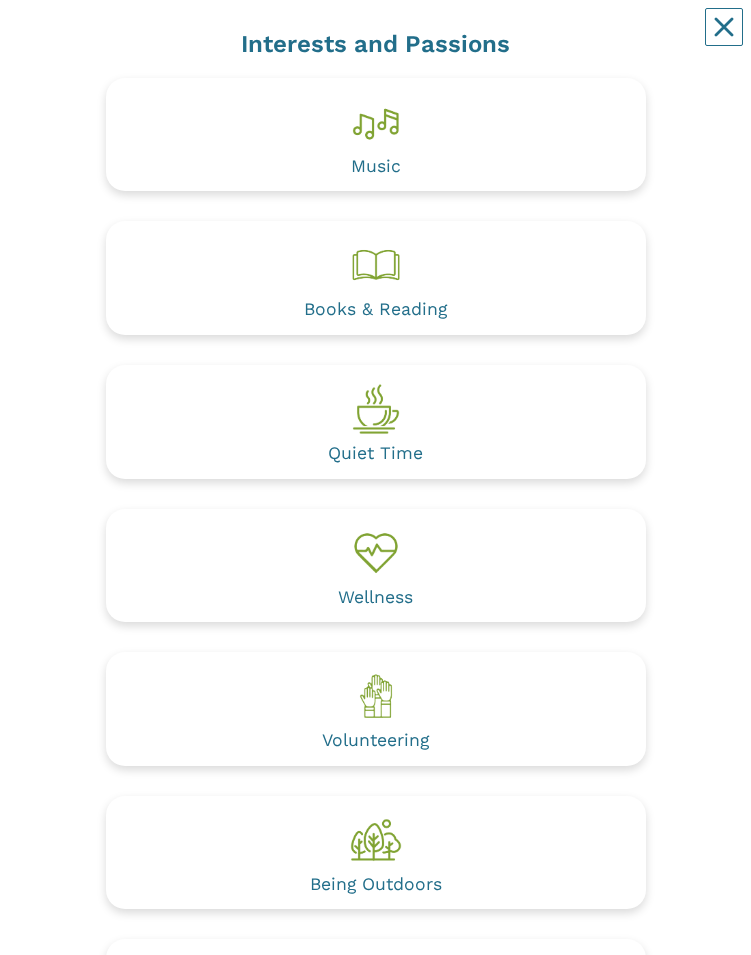 scroll, scrollTop: 174, scrollLeft: 0, axis: vertical 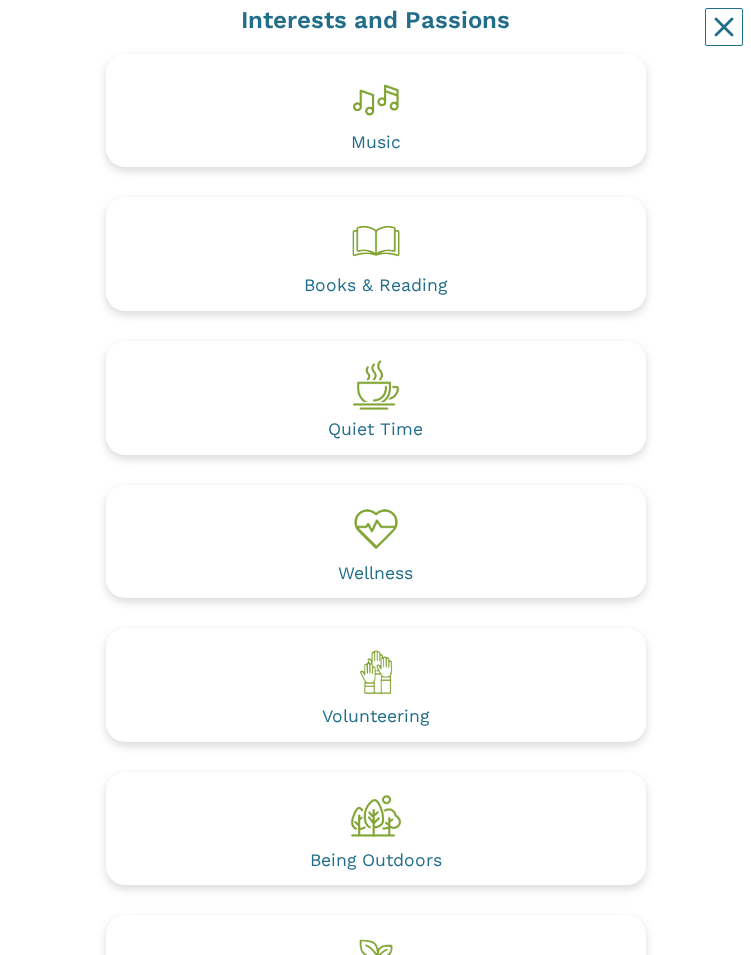 click on "Books & Reading" at bounding box center [376, 254] 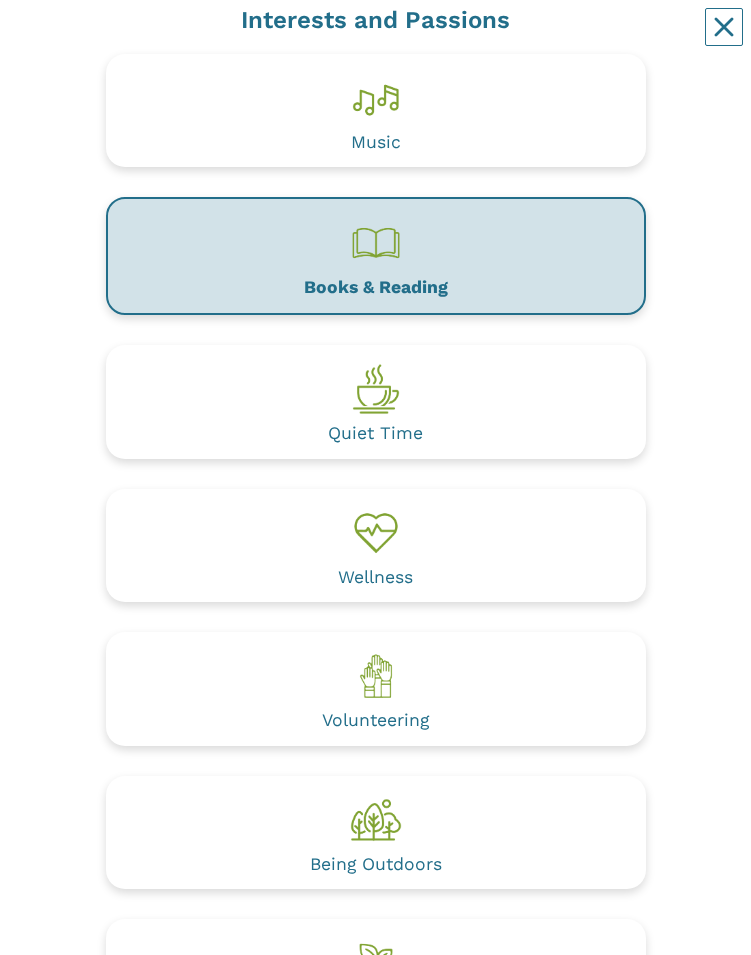 click on "Quiet Time" at bounding box center (376, 402) 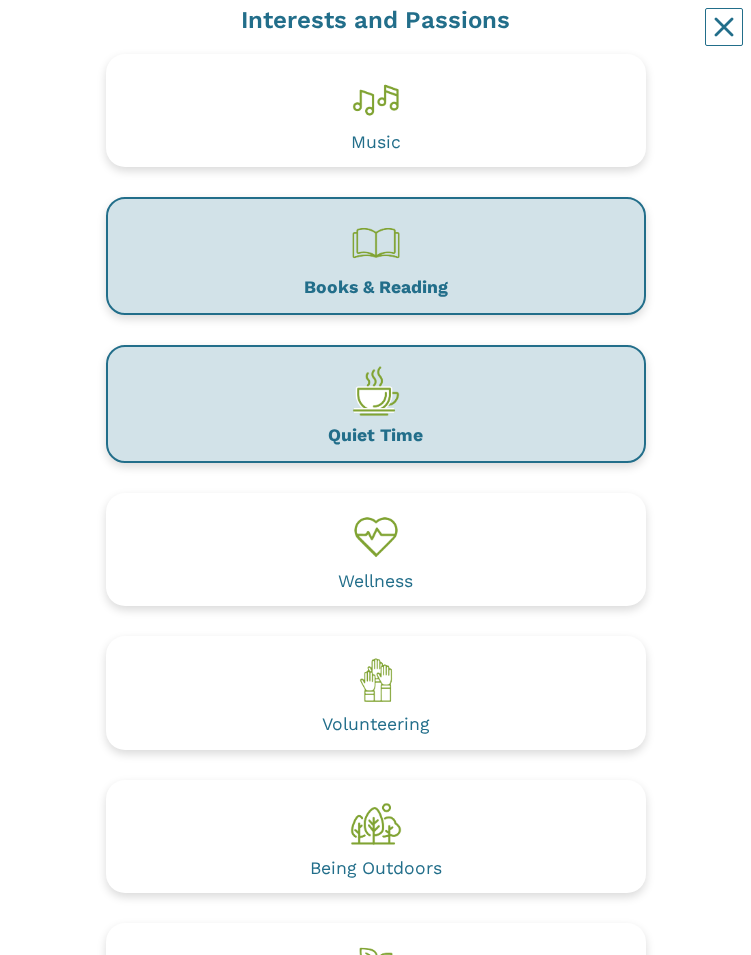 click on "Wellness" at bounding box center (376, 550) 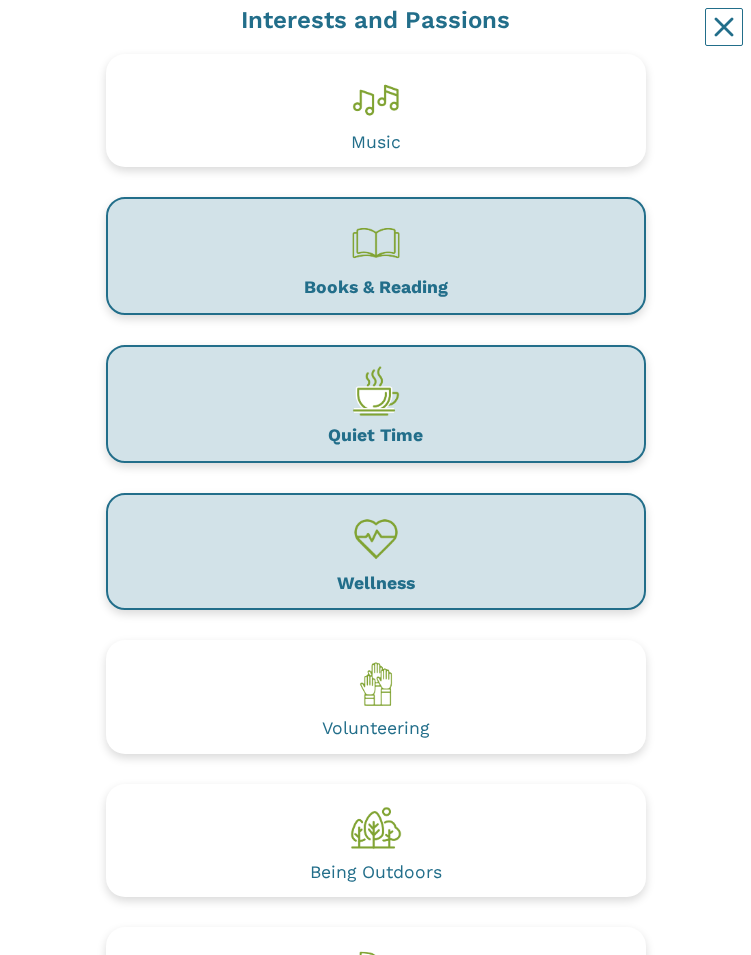 click on "Volunteering" at bounding box center (376, 697) 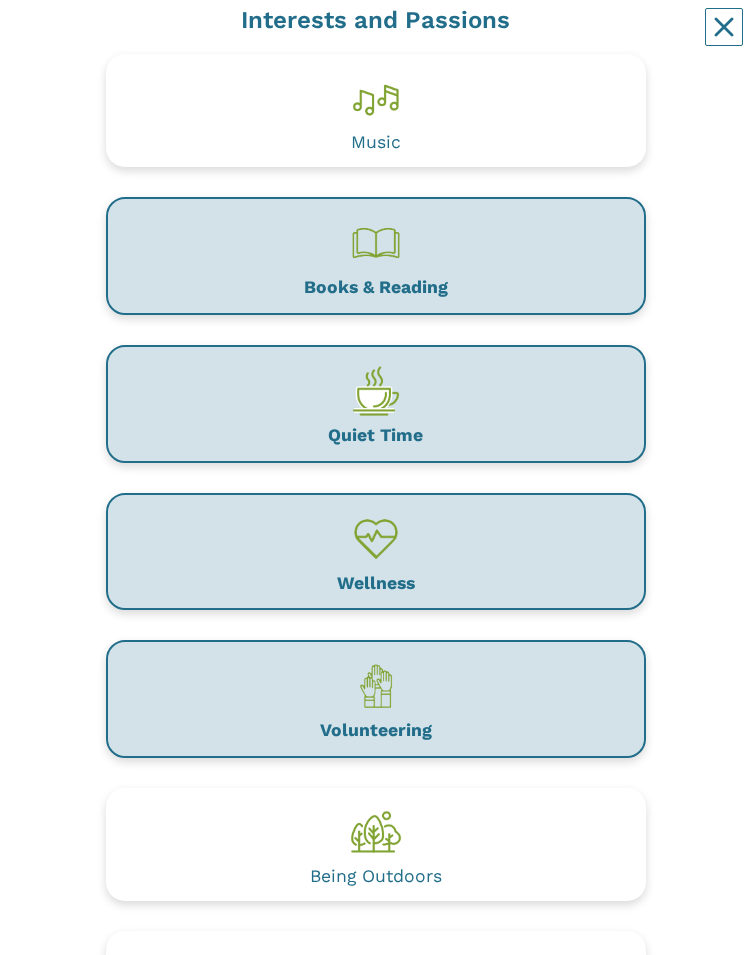 click on "Being Outdoors" at bounding box center (376, 845) 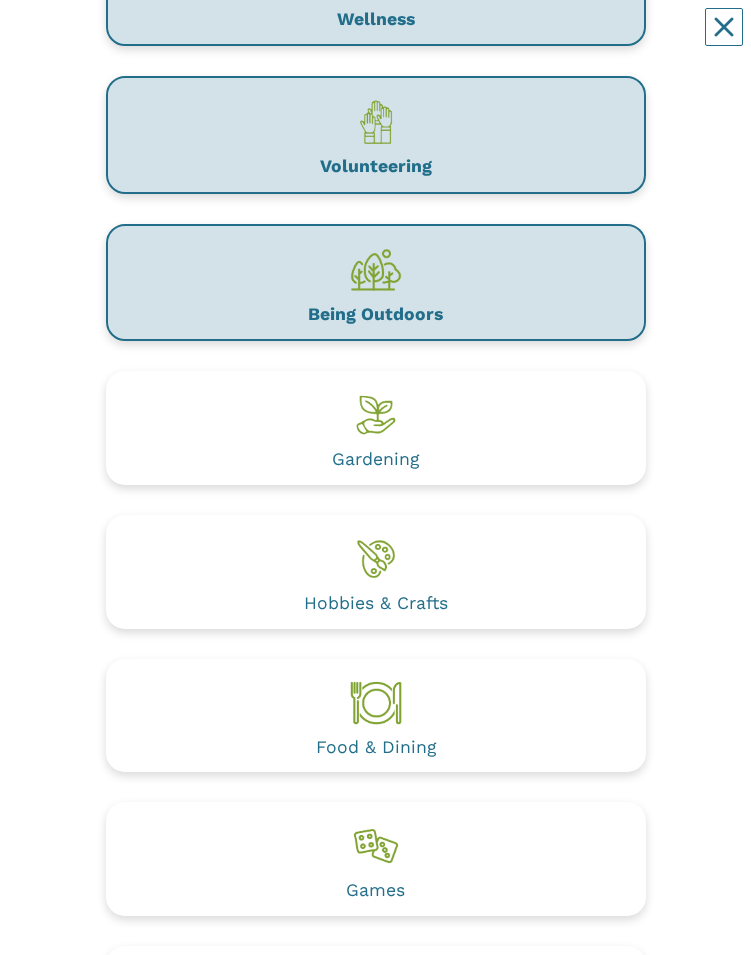scroll, scrollTop: 742, scrollLeft: 0, axis: vertical 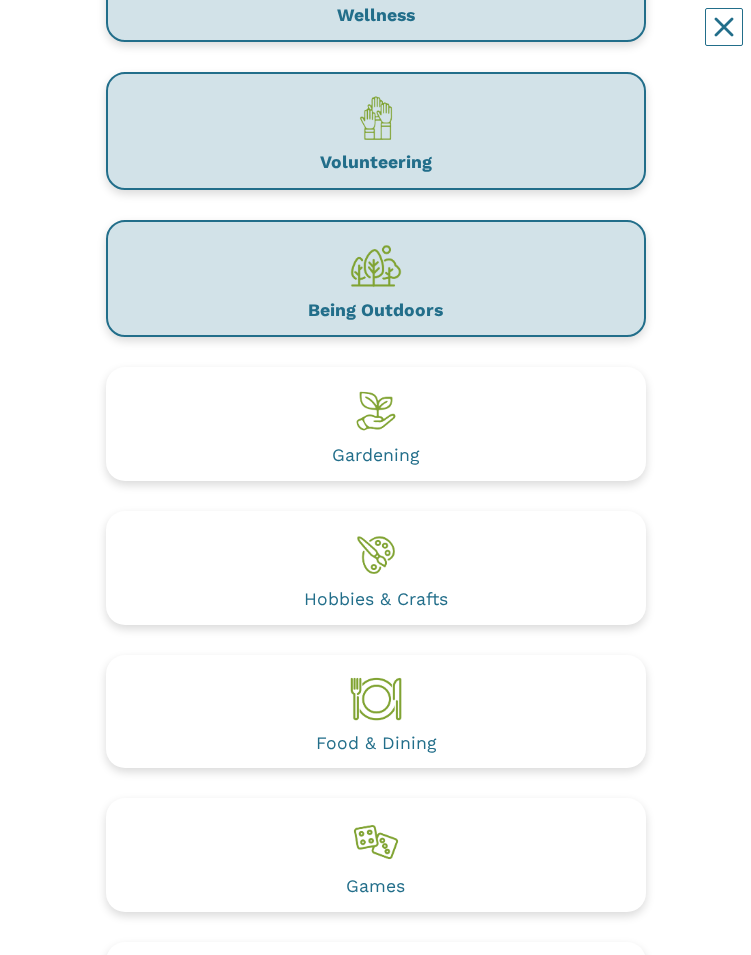 click on "Gardening" at bounding box center (376, 424) 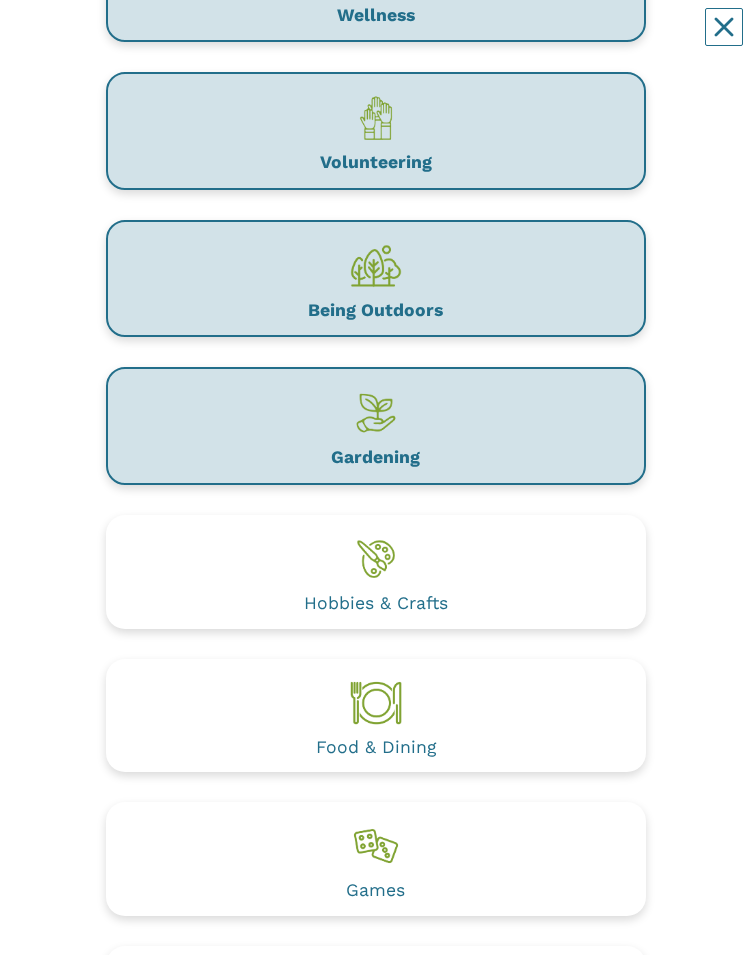click on "Food & Dining" at bounding box center [376, 716] 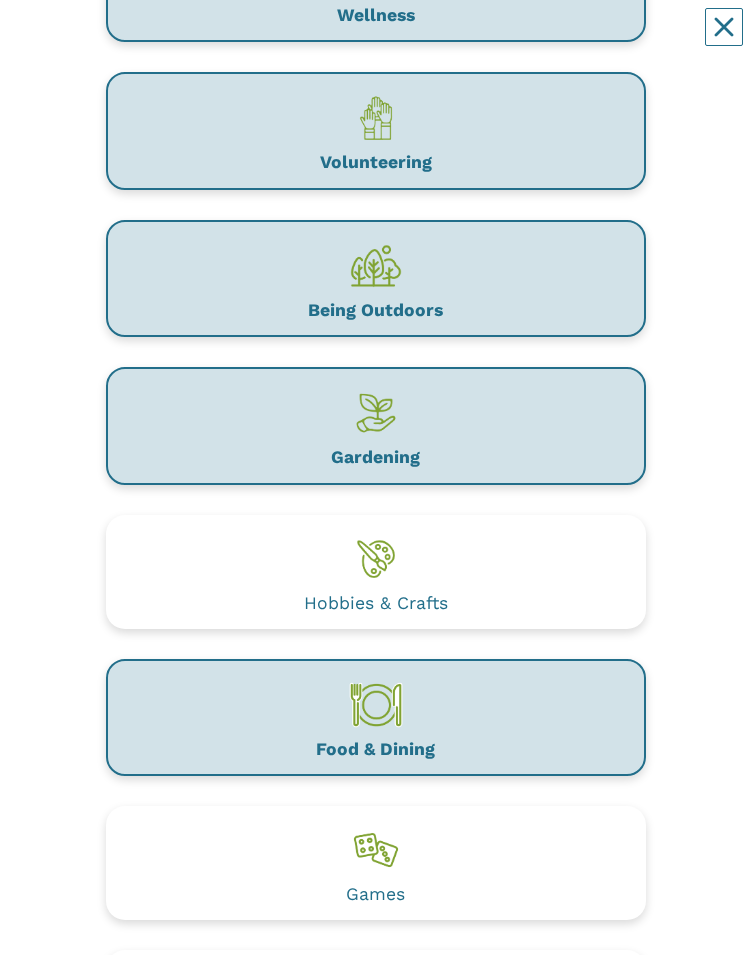 click on "Games" at bounding box center (376, 863) 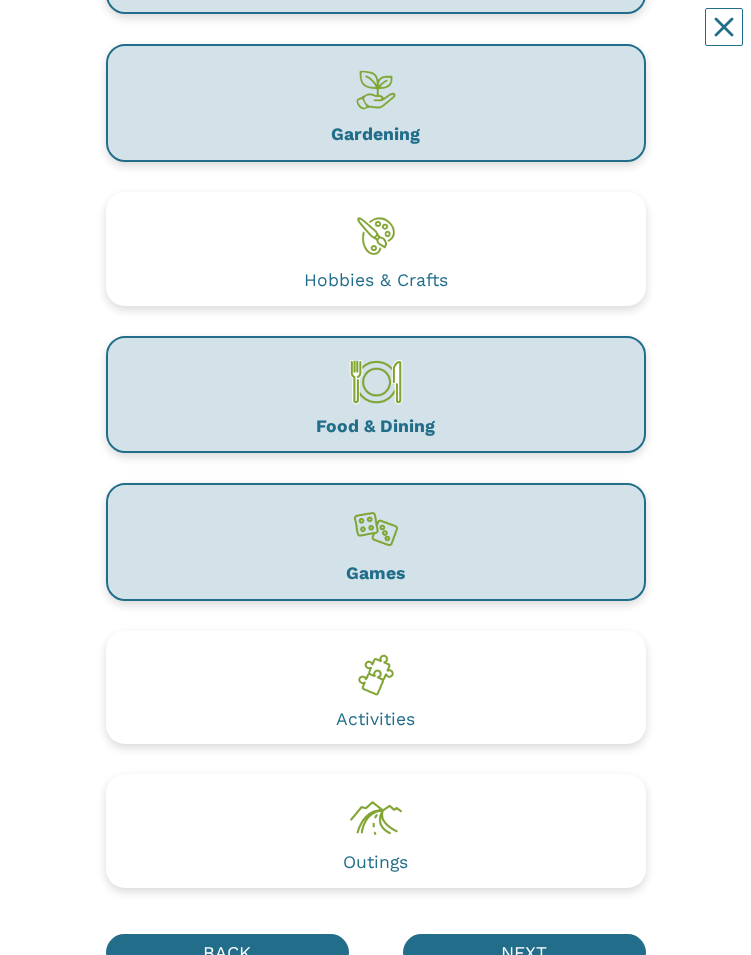 scroll, scrollTop: 1073, scrollLeft: 0, axis: vertical 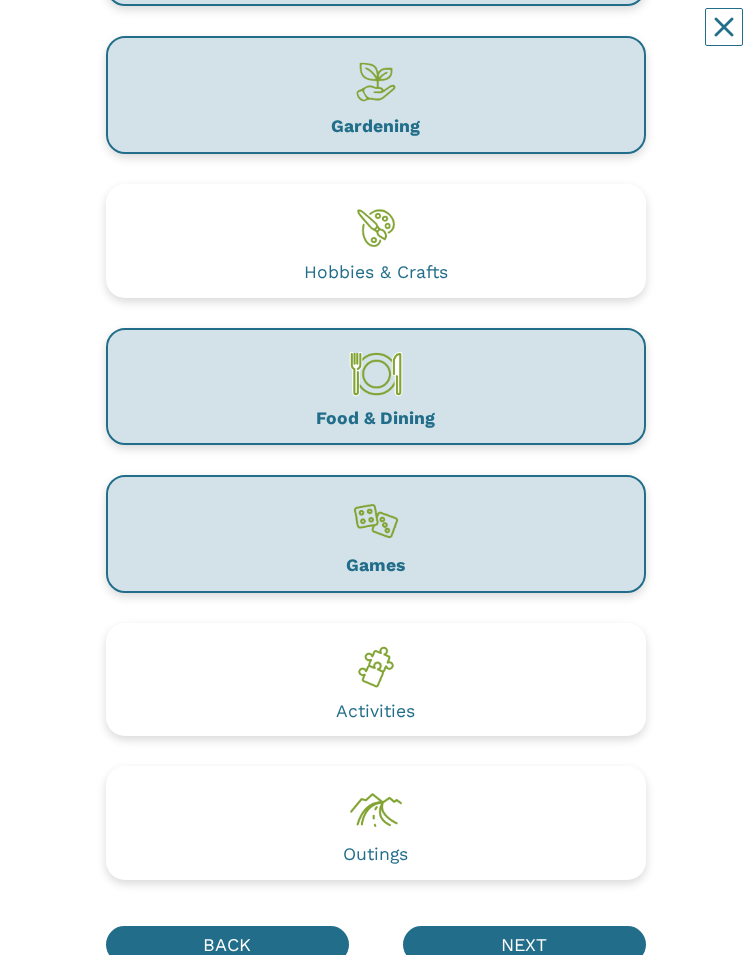 click on "Activities" at bounding box center (376, 680) 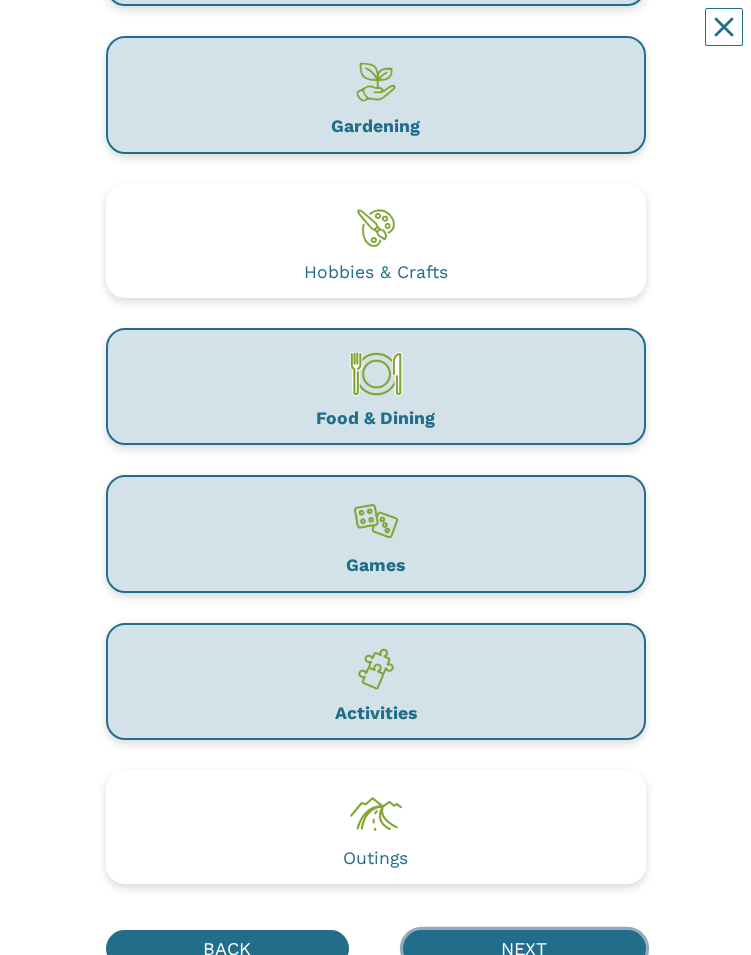 click on "NEXT" at bounding box center (524, 948) 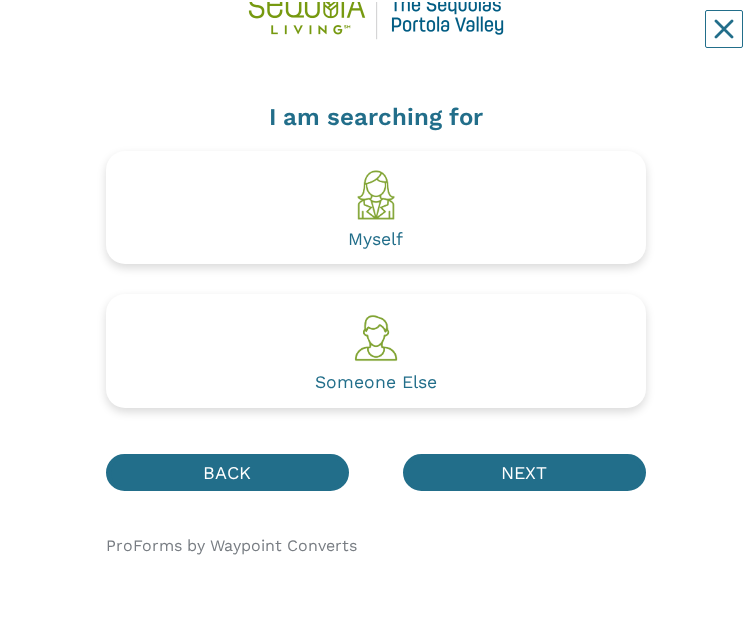 scroll, scrollTop: 78, scrollLeft: 0, axis: vertical 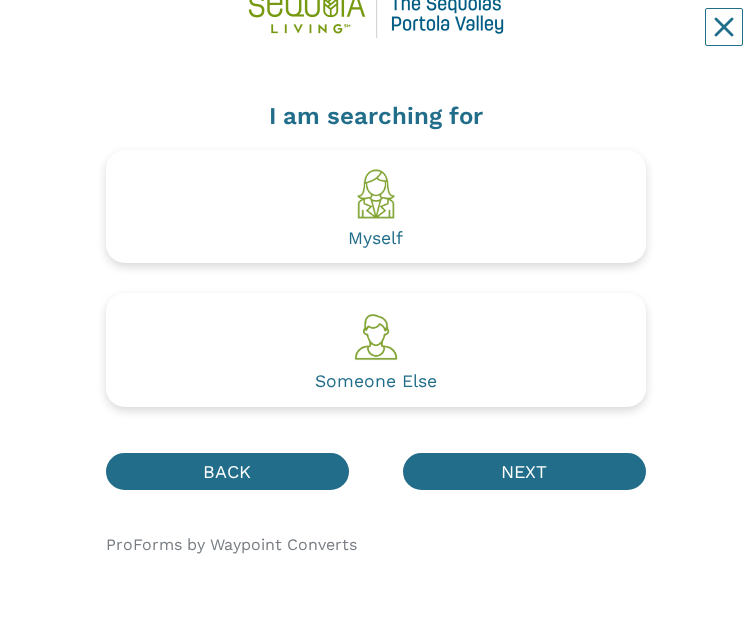 click at bounding box center [376, 194] 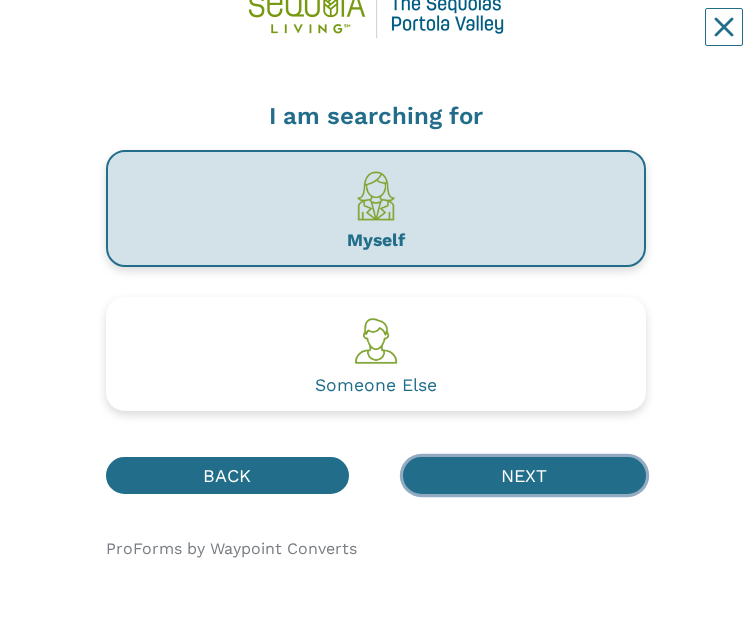 click on "NEXT" at bounding box center [524, 475] 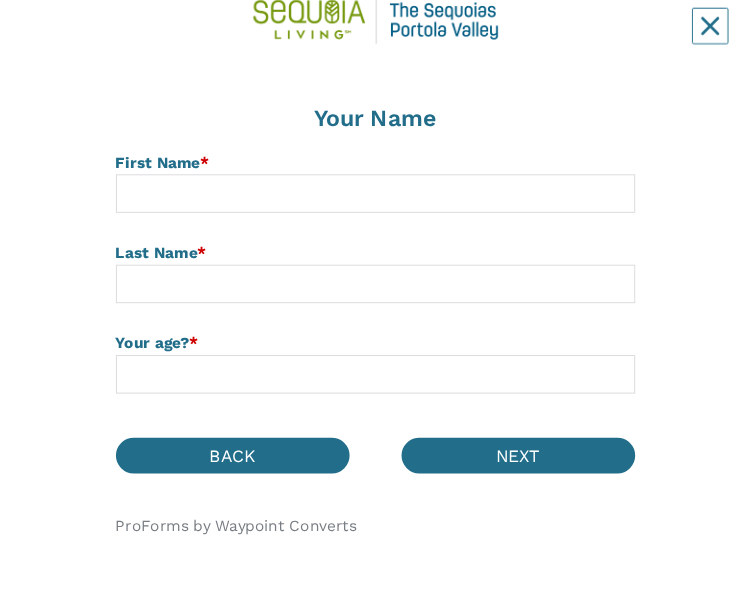 scroll, scrollTop: 0, scrollLeft: 0, axis: both 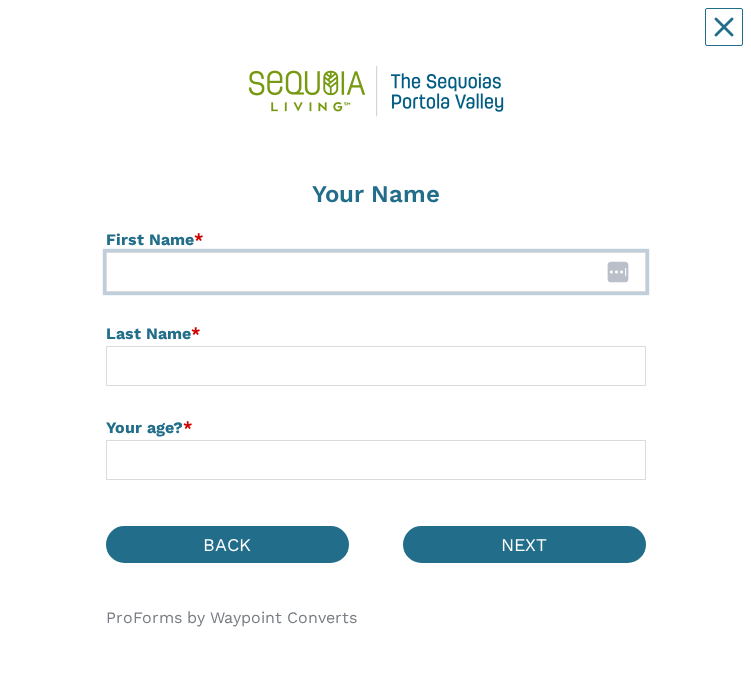 click at bounding box center (376, 272) 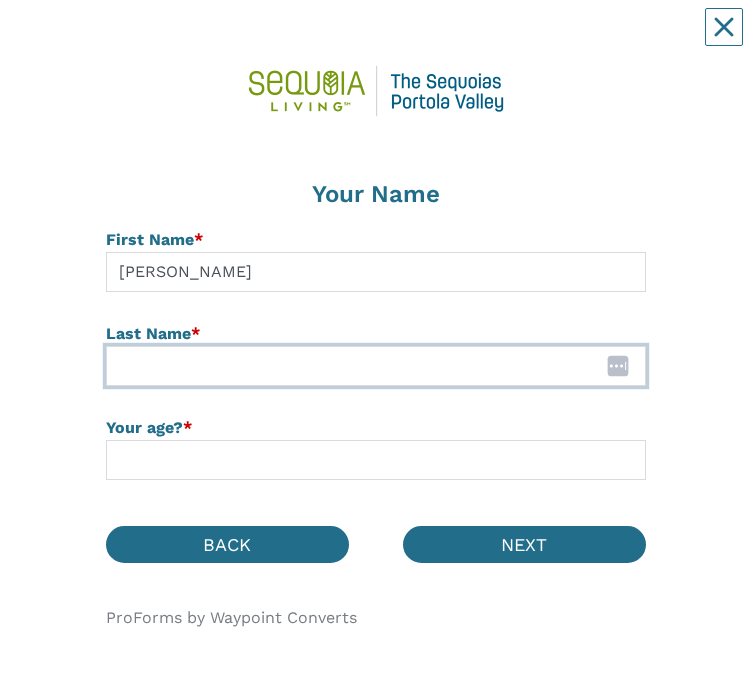 type on "[PERSON_NAME]" 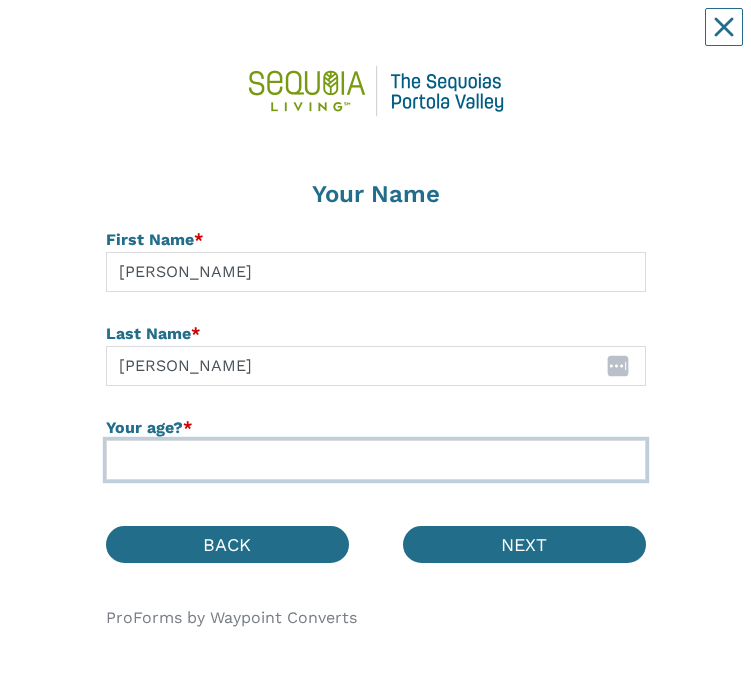 click at bounding box center [376, 460] 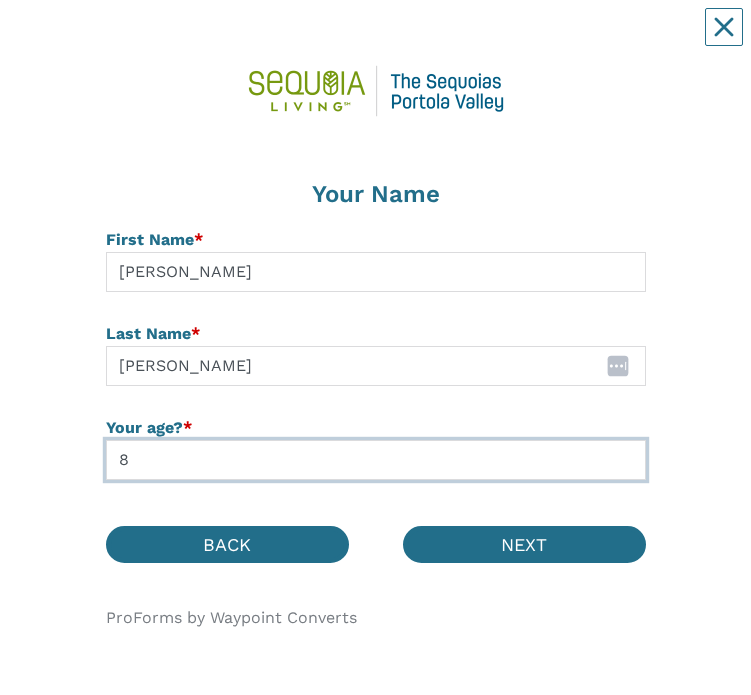 type on "81" 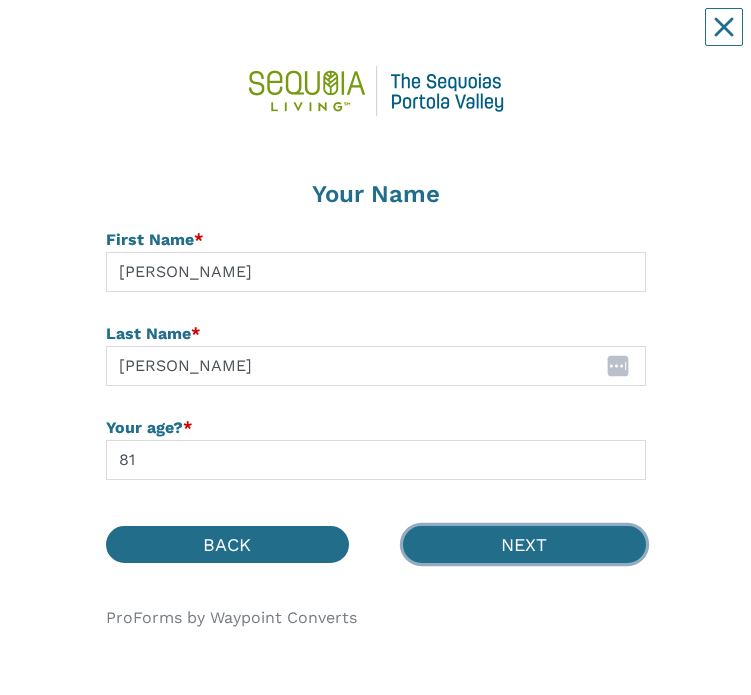 click on "NEXT" at bounding box center [524, 544] 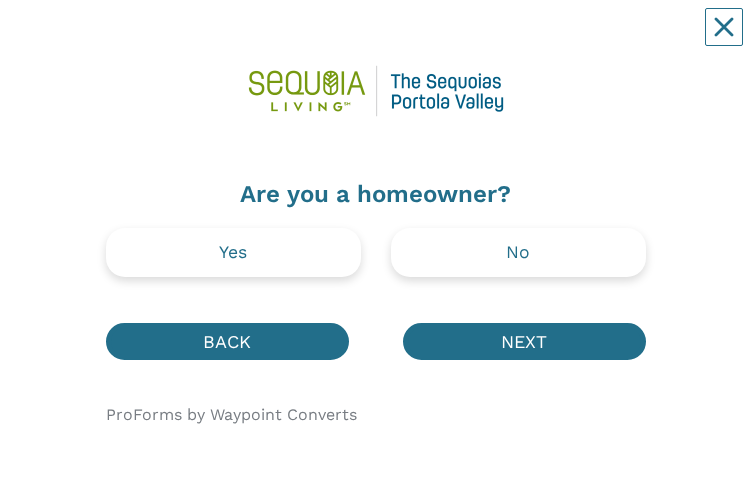 click on "Yes" at bounding box center (233, 253) 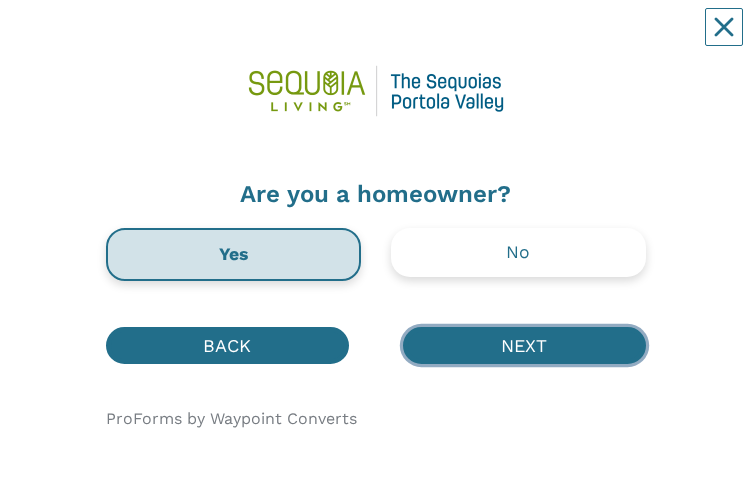 click on "NEXT" at bounding box center [524, 345] 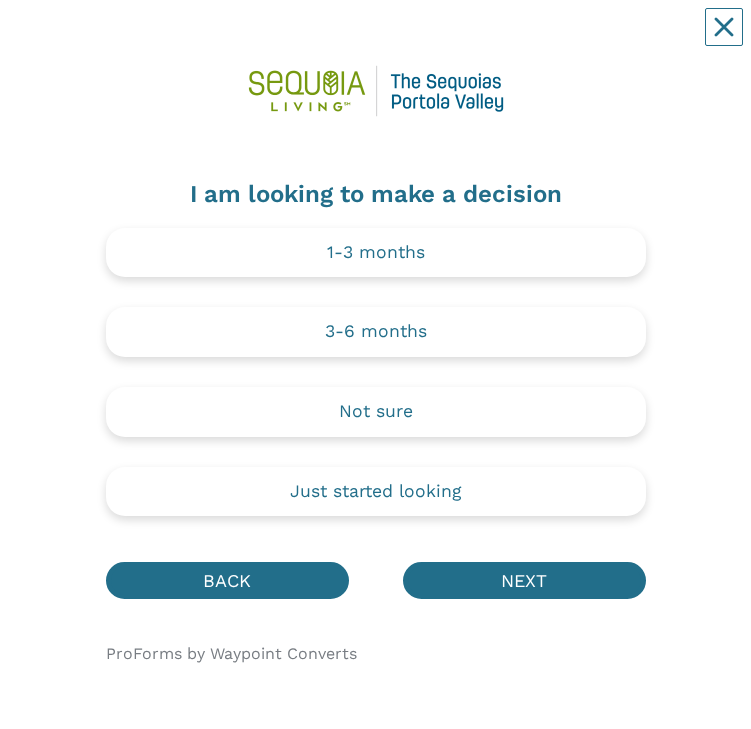 click on "Just started looking" at bounding box center (376, 492) 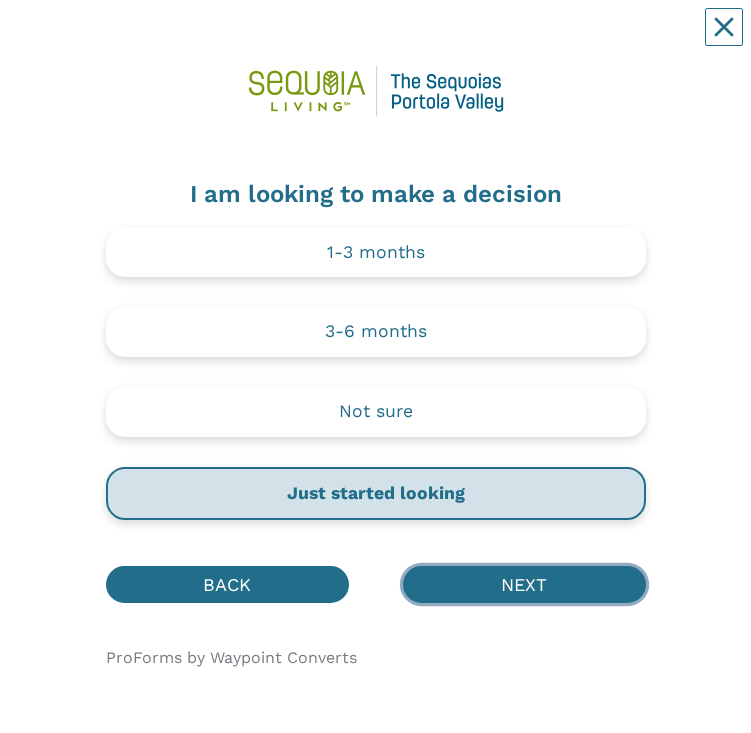 click on "NEXT" at bounding box center [524, 584] 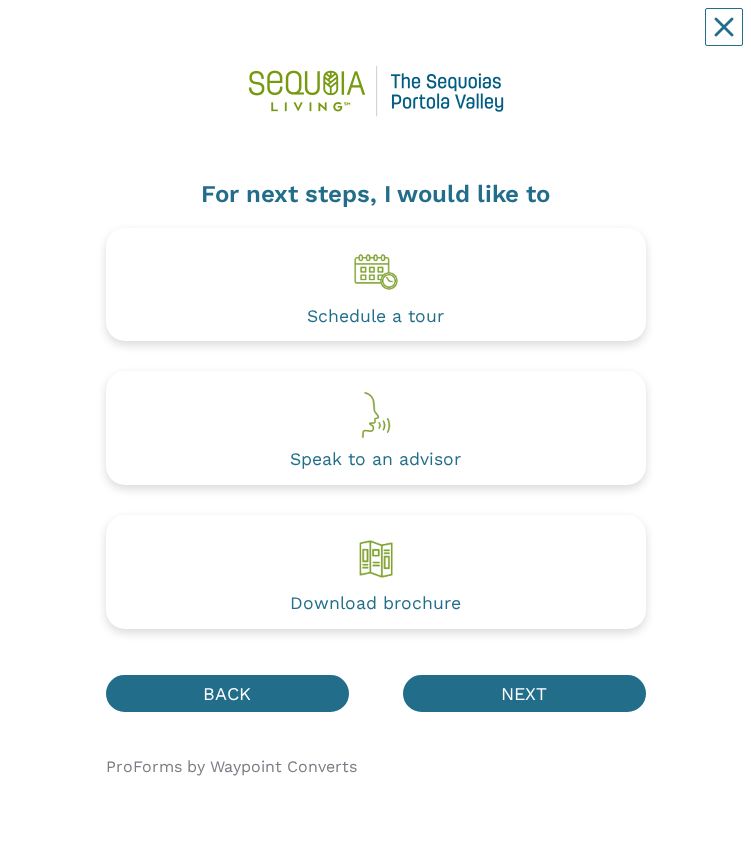 click on "Download brochure" at bounding box center (376, 572) 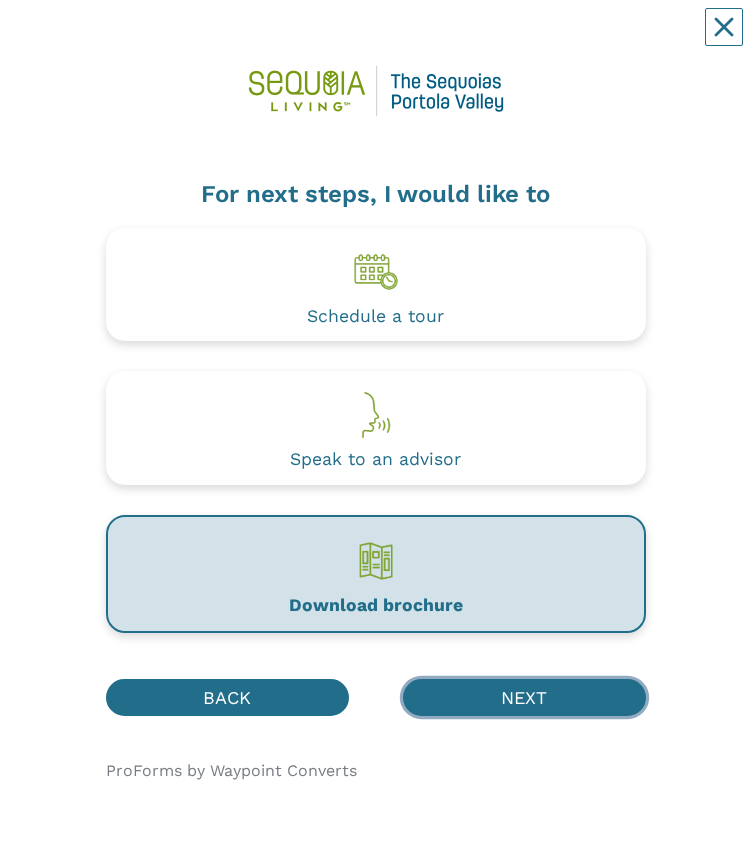 click on "NEXT" at bounding box center (524, 697) 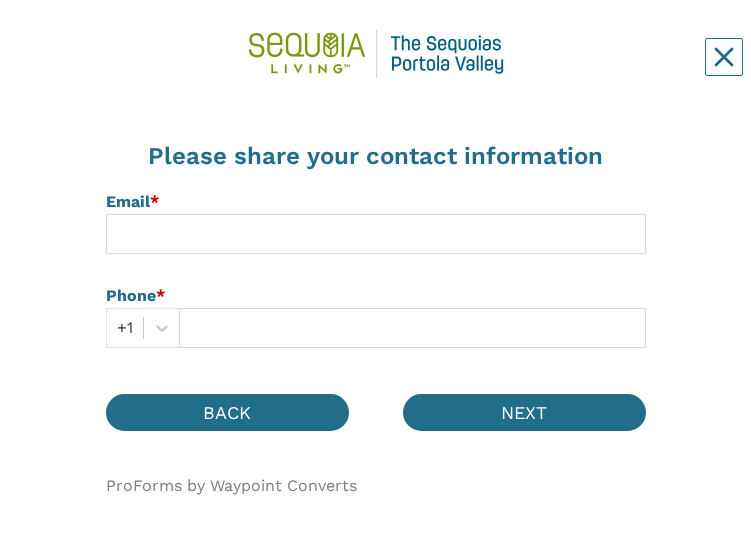 scroll, scrollTop: 67, scrollLeft: 0, axis: vertical 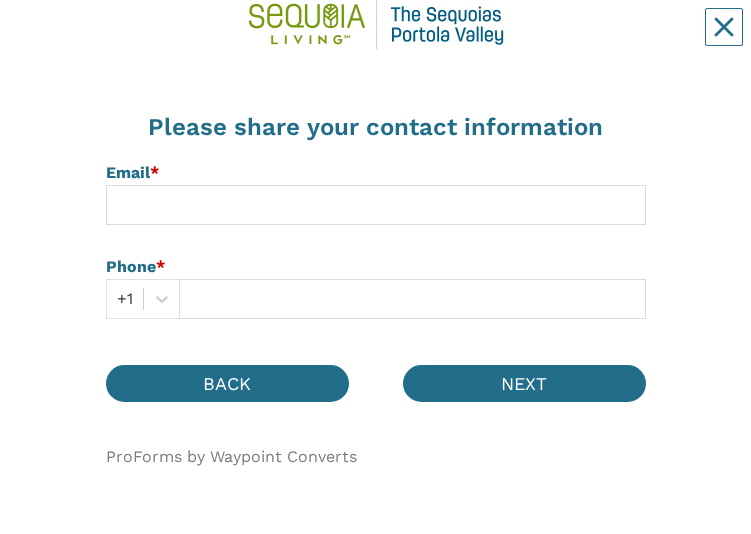 click on "Email *" at bounding box center (376, 208) 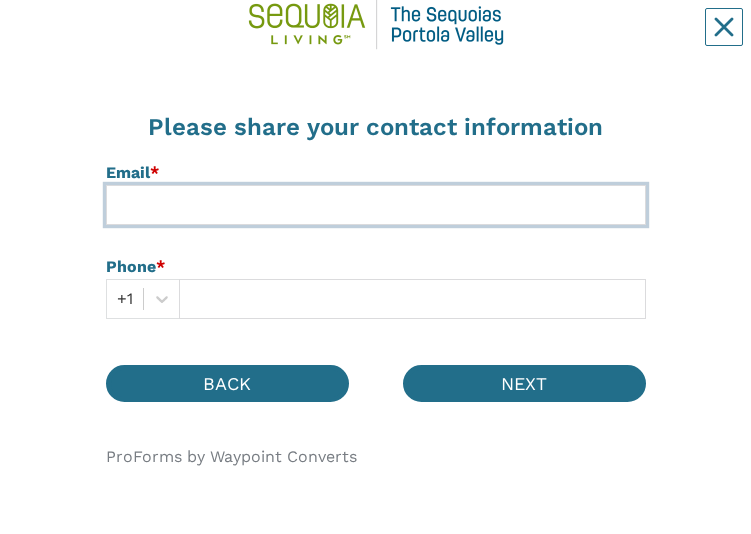 click at bounding box center (376, 205) 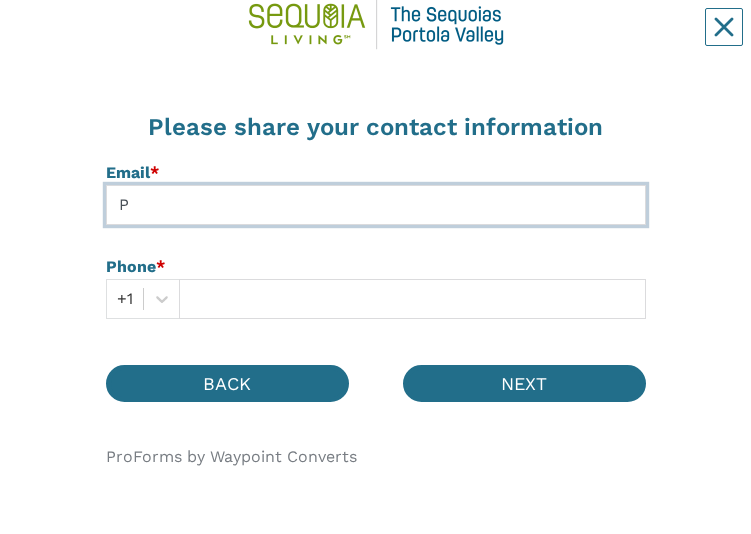 type on "Pa" 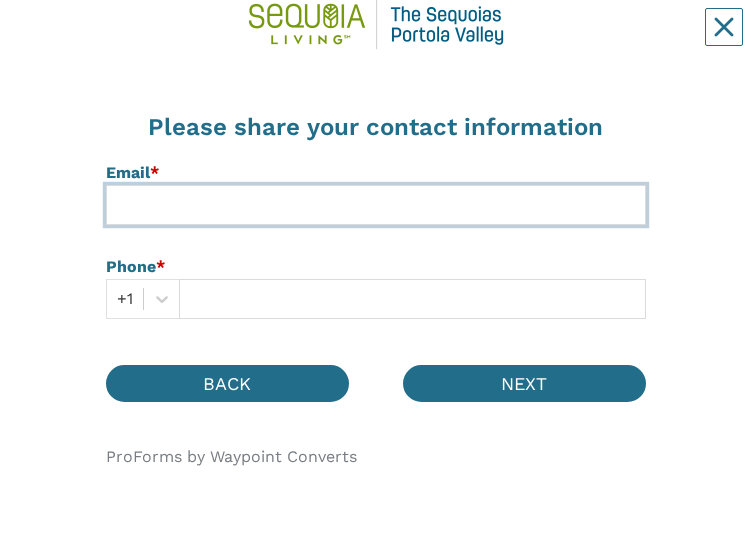 type on "[EMAIL_ADDRESS][PERSON_NAME][DOMAIN_NAME]" 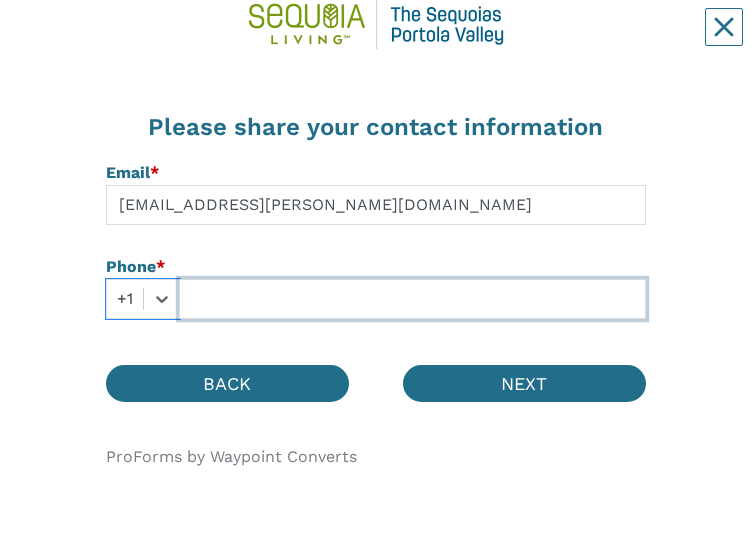 click at bounding box center (412, 299) 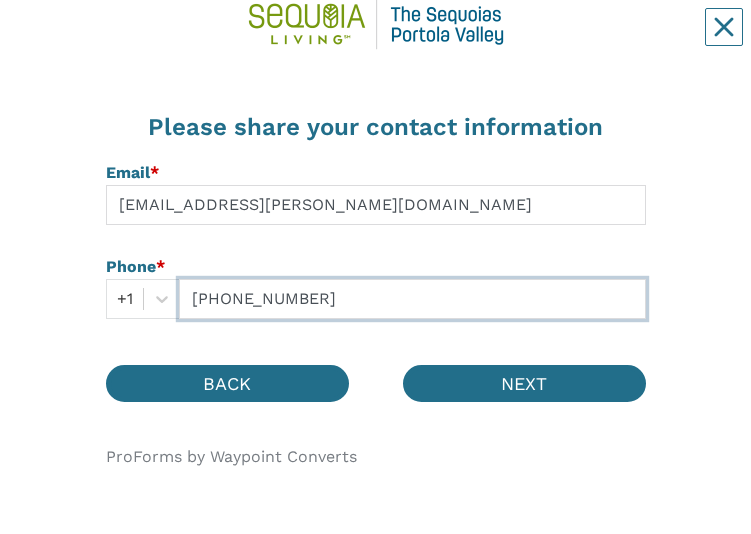 type on "[PHONE_NUMBER]" 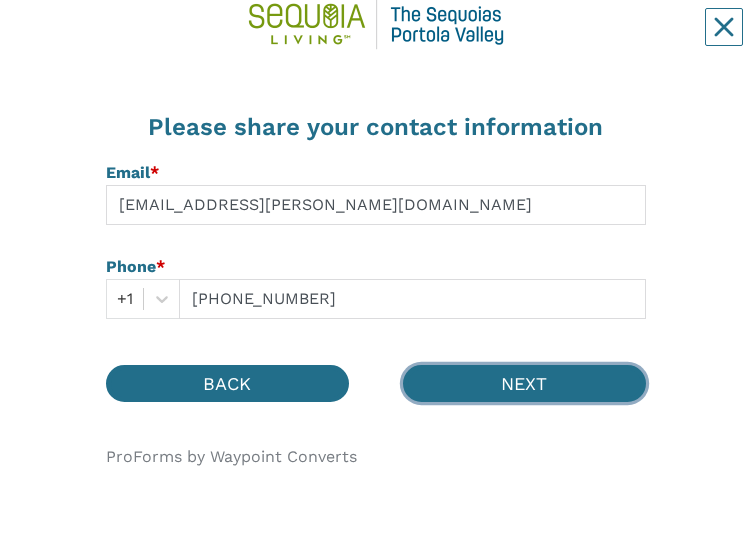 click on "NEXT" at bounding box center [524, 383] 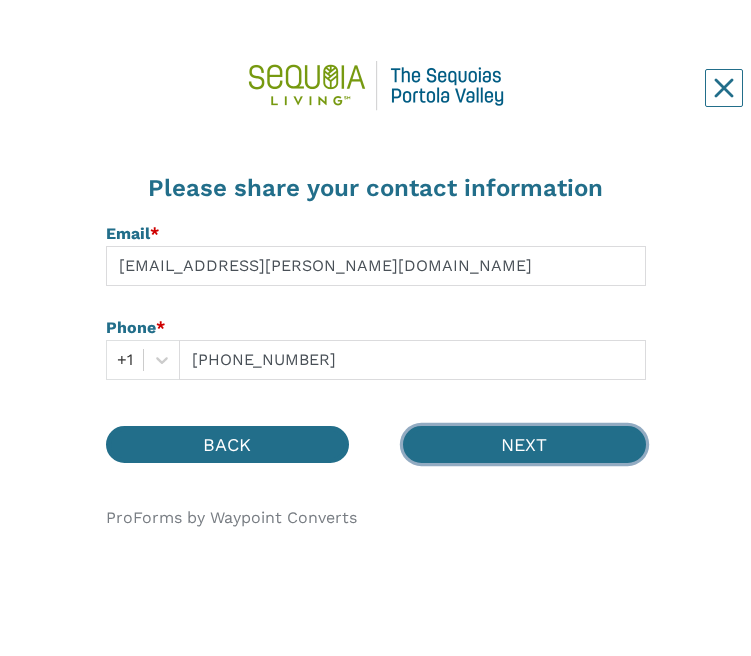 scroll, scrollTop: 0, scrollLeft: 0, axis: both 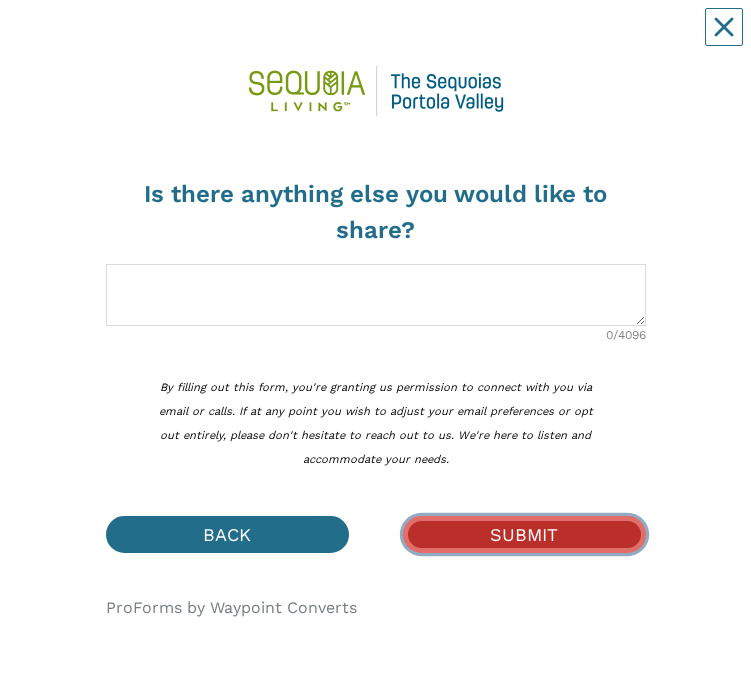 click on "SUBMIT" at bounding box center (524, 534) 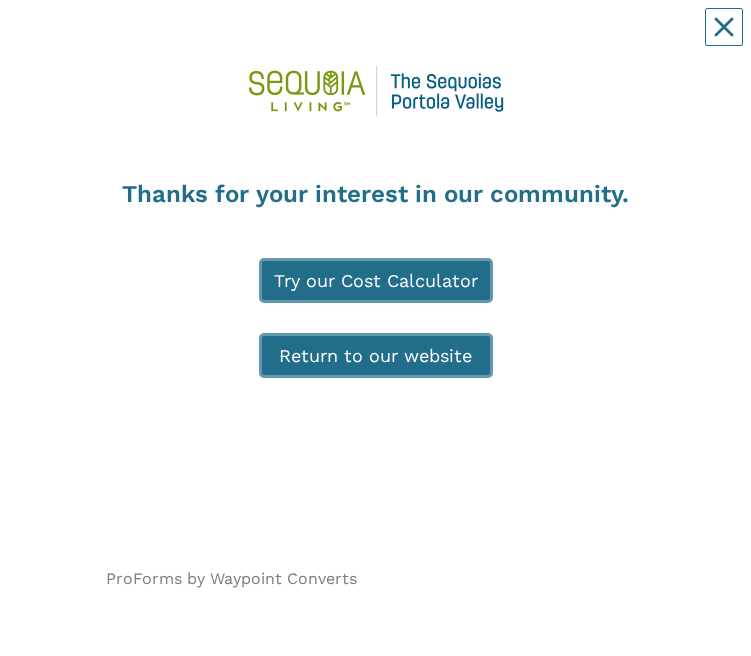 click on "Return to our website" at bounding box center [376, 355] 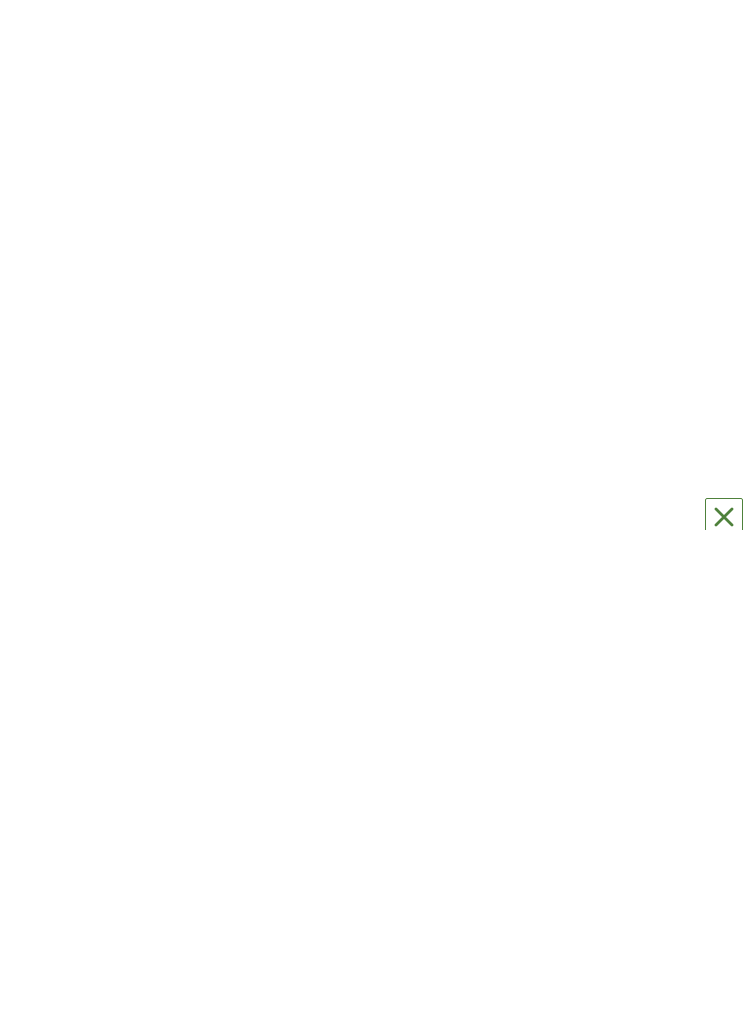 scroll, scrollTop: 0, scrollLeft: 0, axis: both 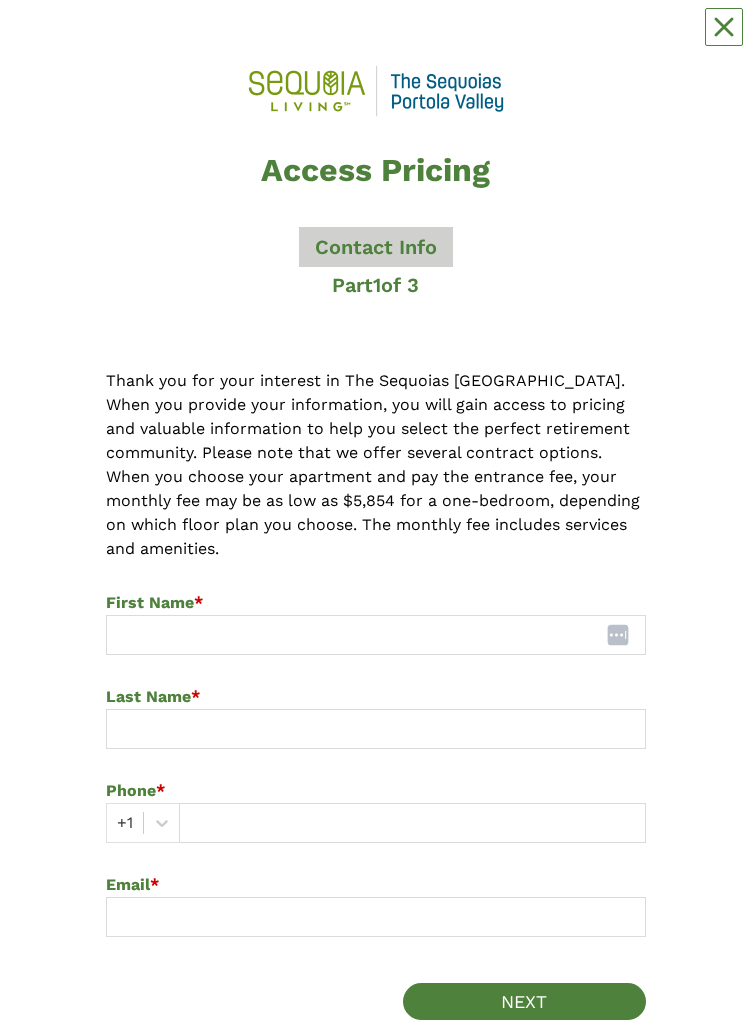 click on "First Name *" at bounding box center (376, 603) 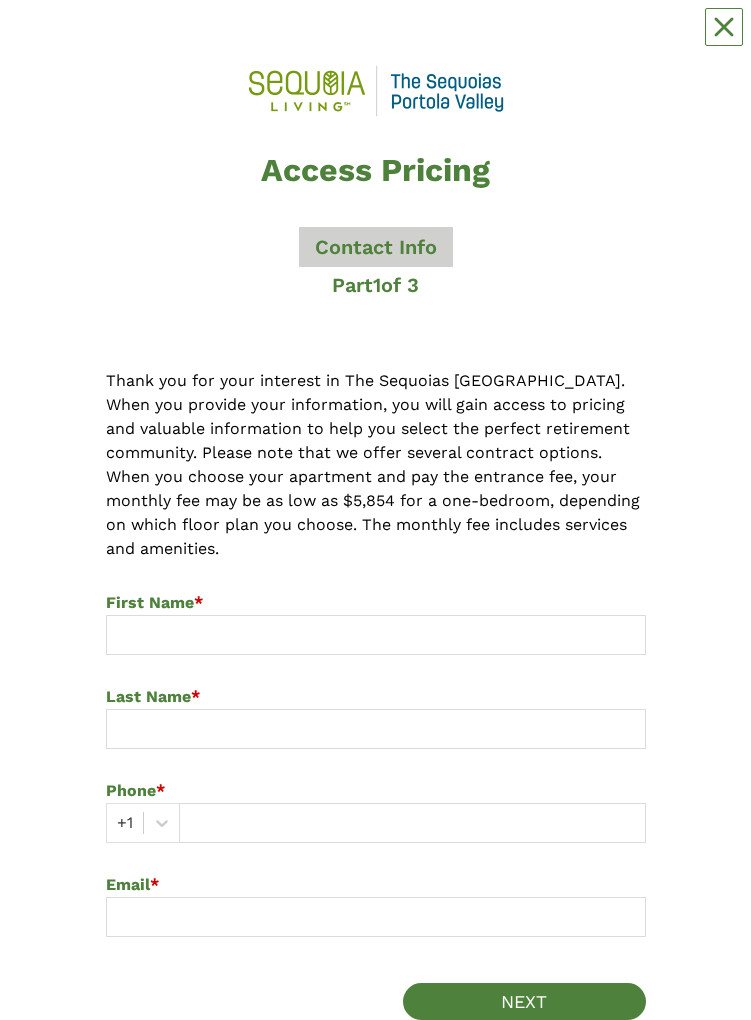 scroll, scrollTop: 0, scrollLeft: 0, axis: both 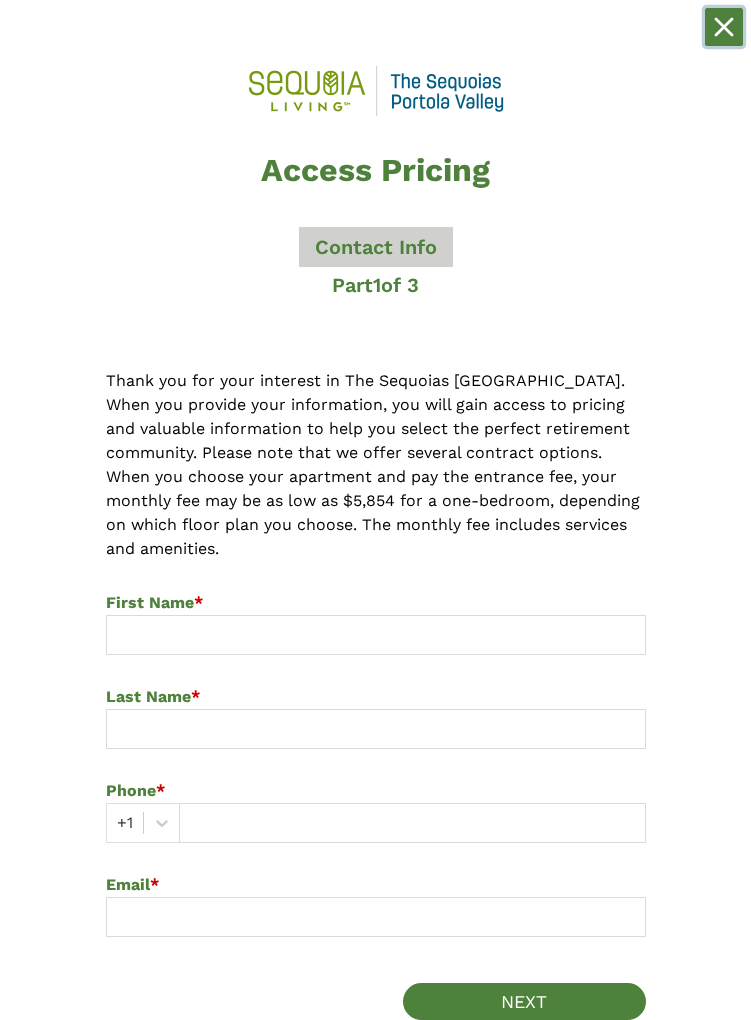 click 